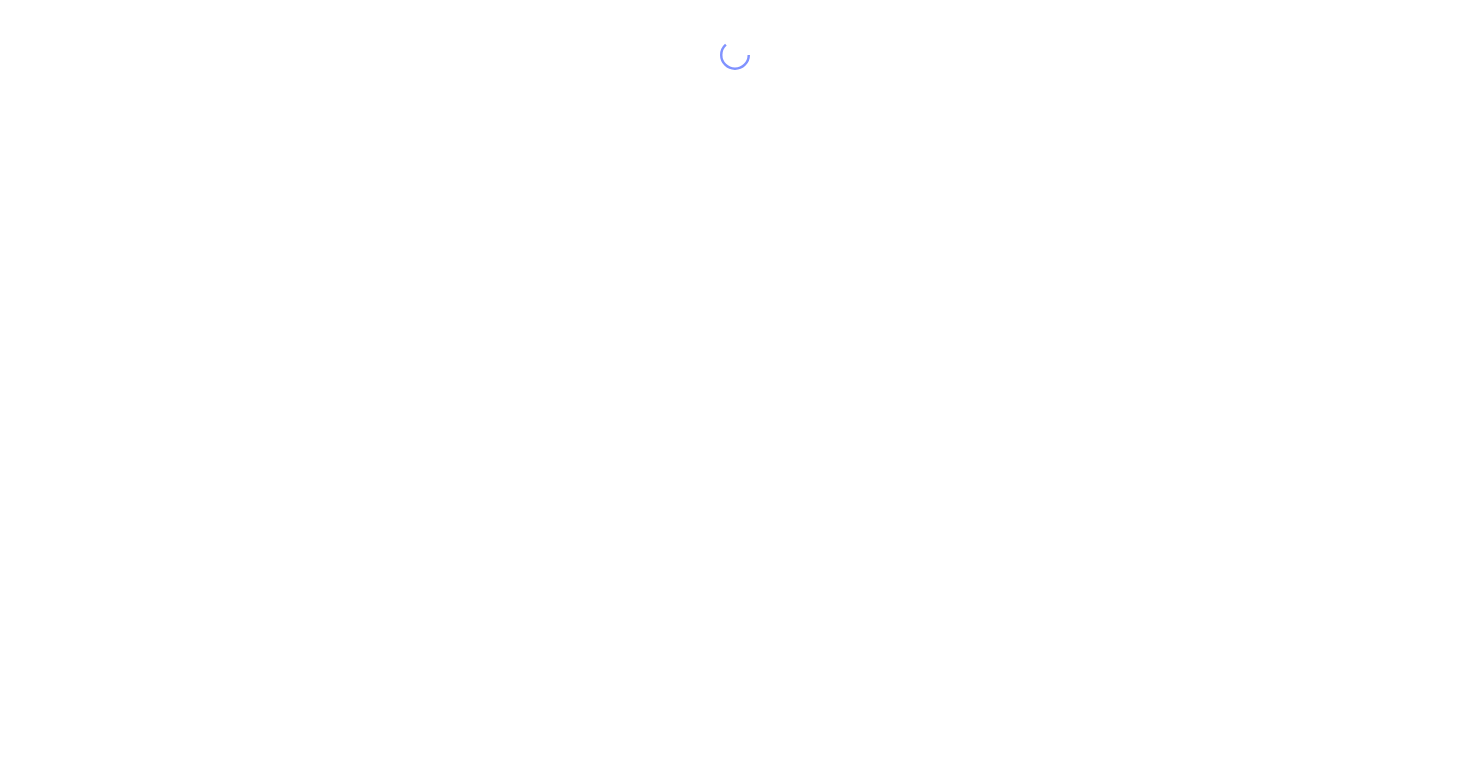 scroll, scrollTop: 0, scrollLeft: 0, axis: both 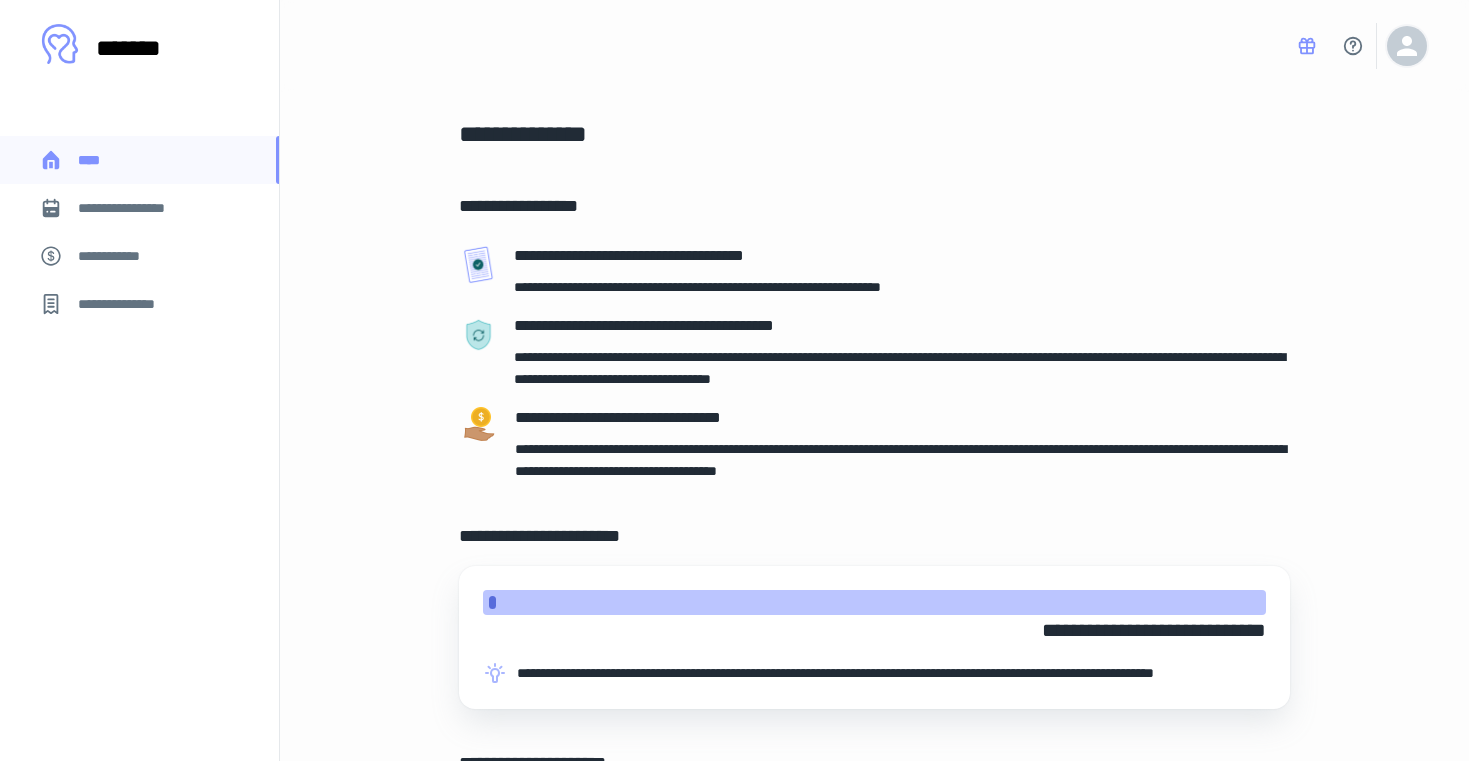 click 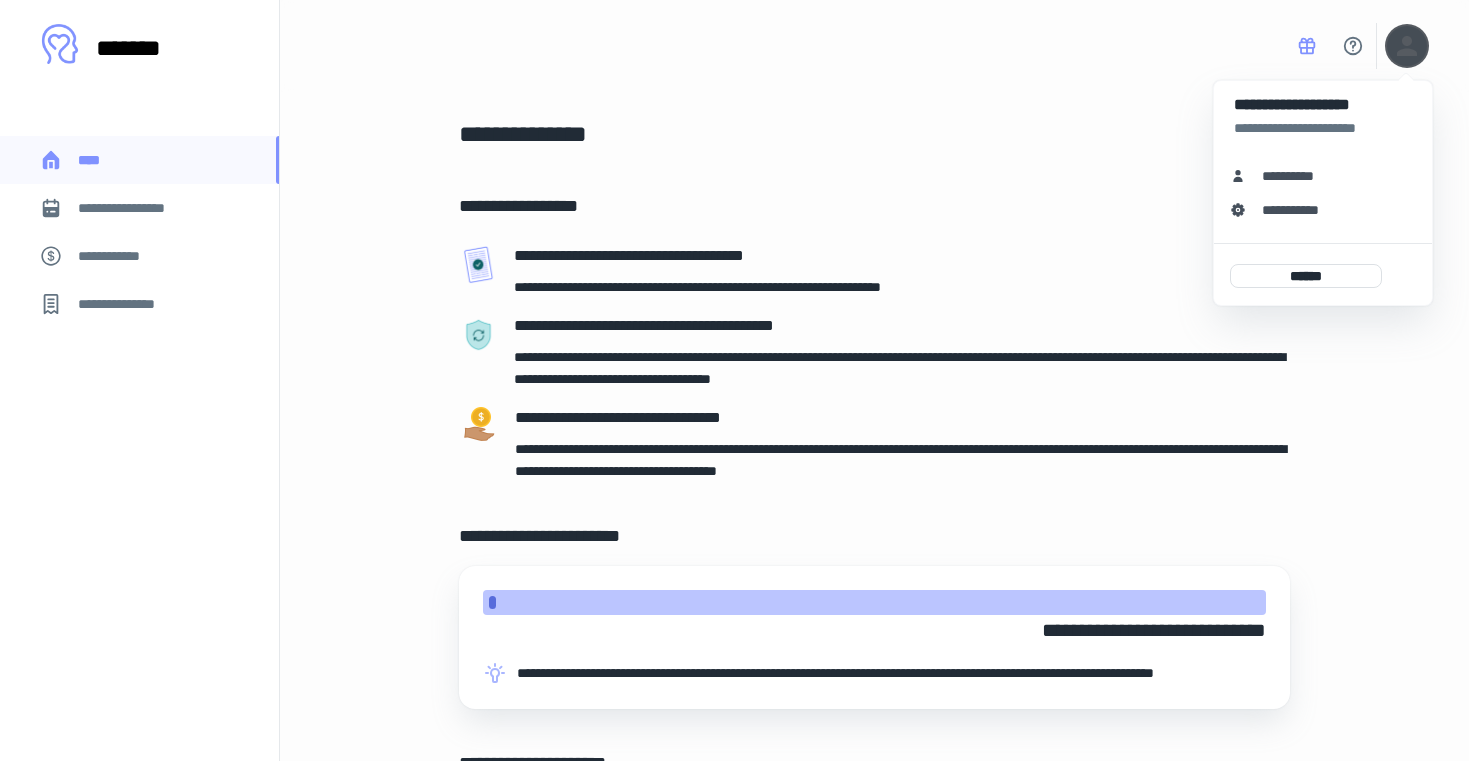 click at bounding box center [734, 380] 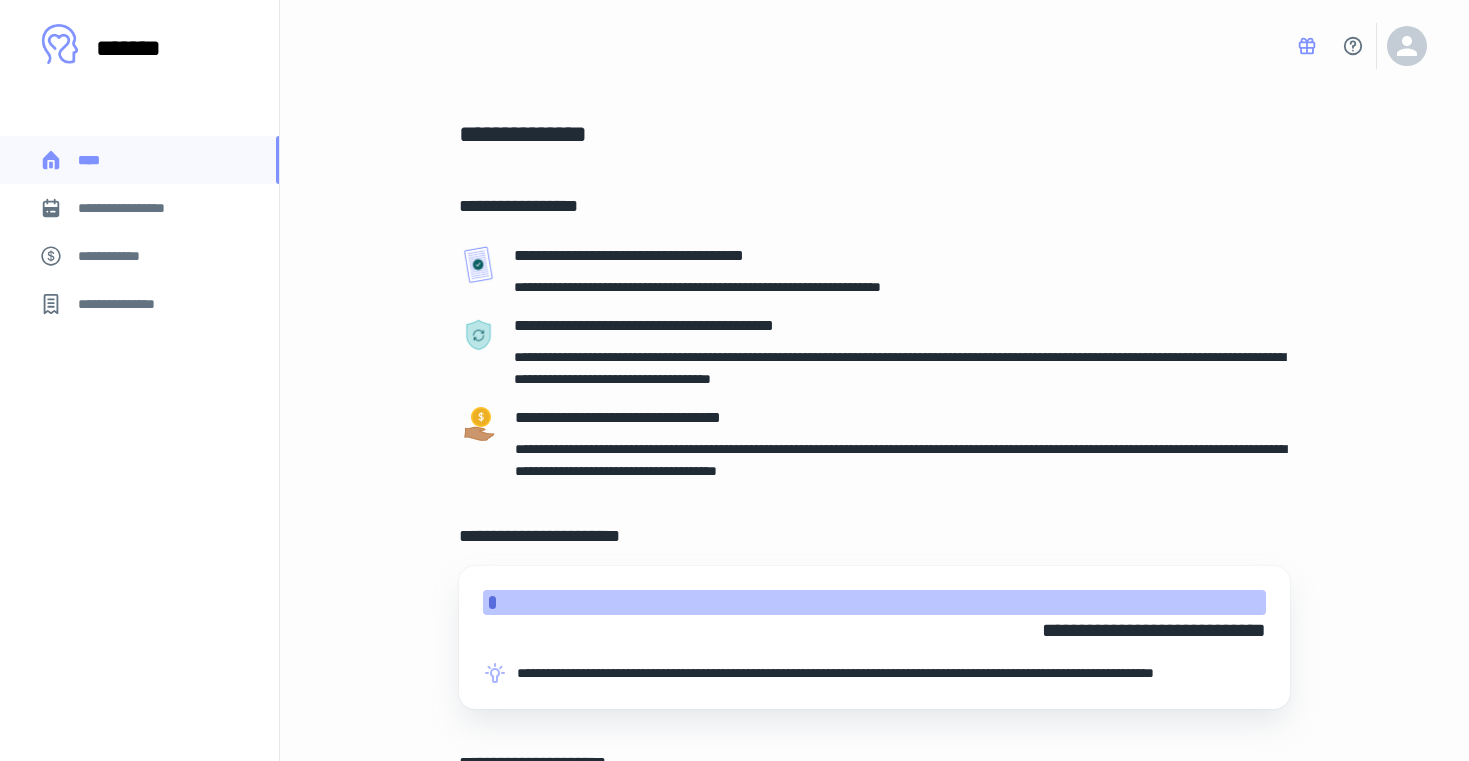 click on "**********" at bounding box center [136, 208] 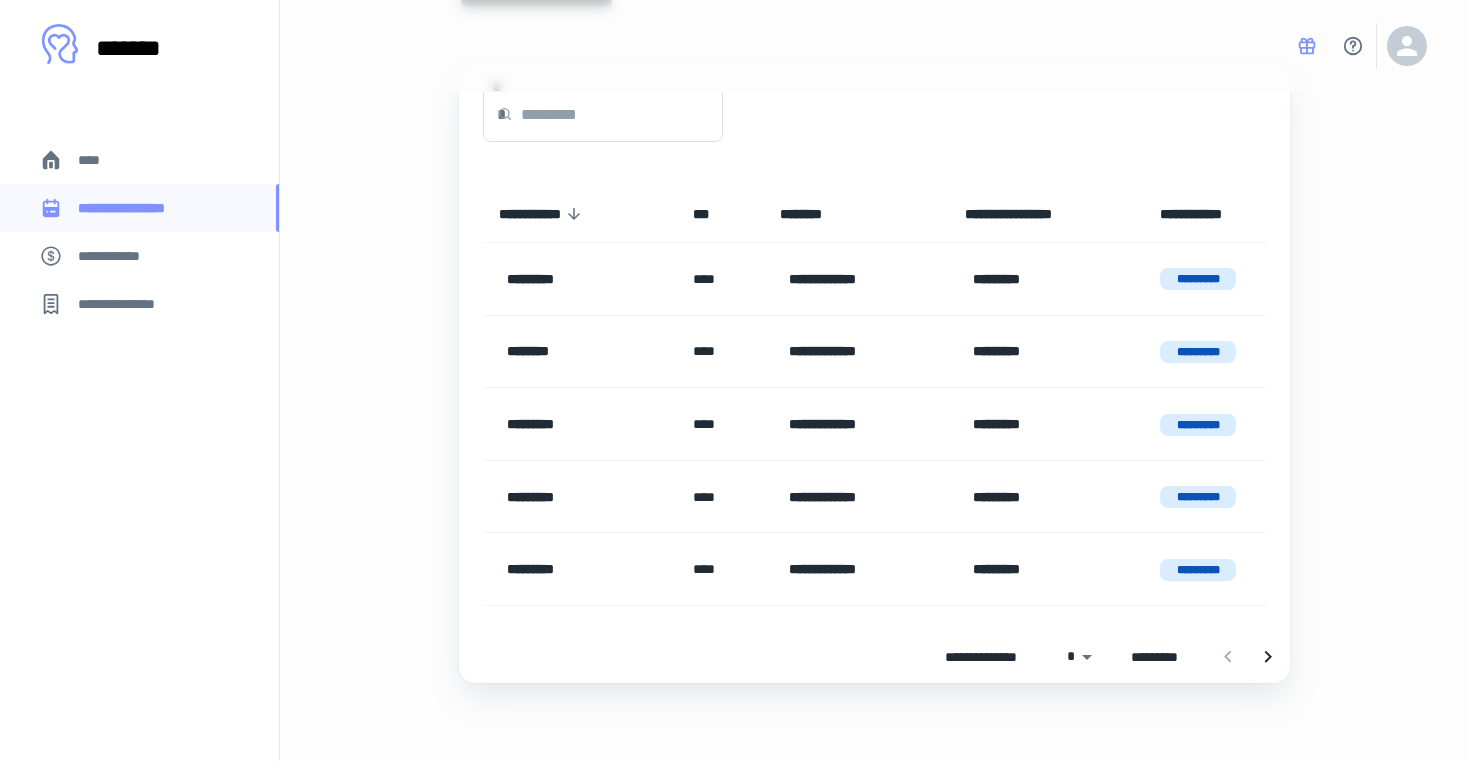 scroll, scrollTop: 136, scrollLeft: 0, axis: vertical 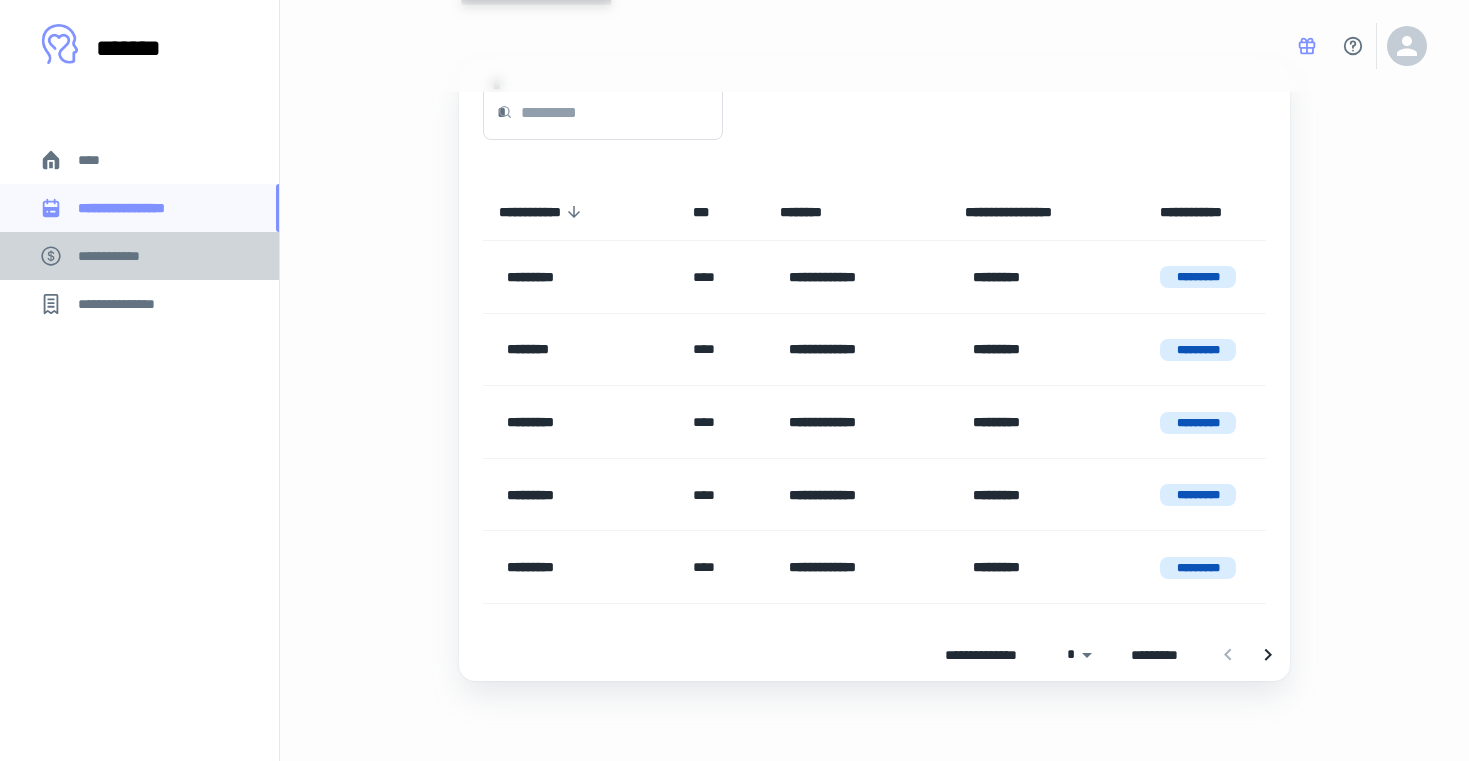 click on "**********" at bounding box center (119, 256) 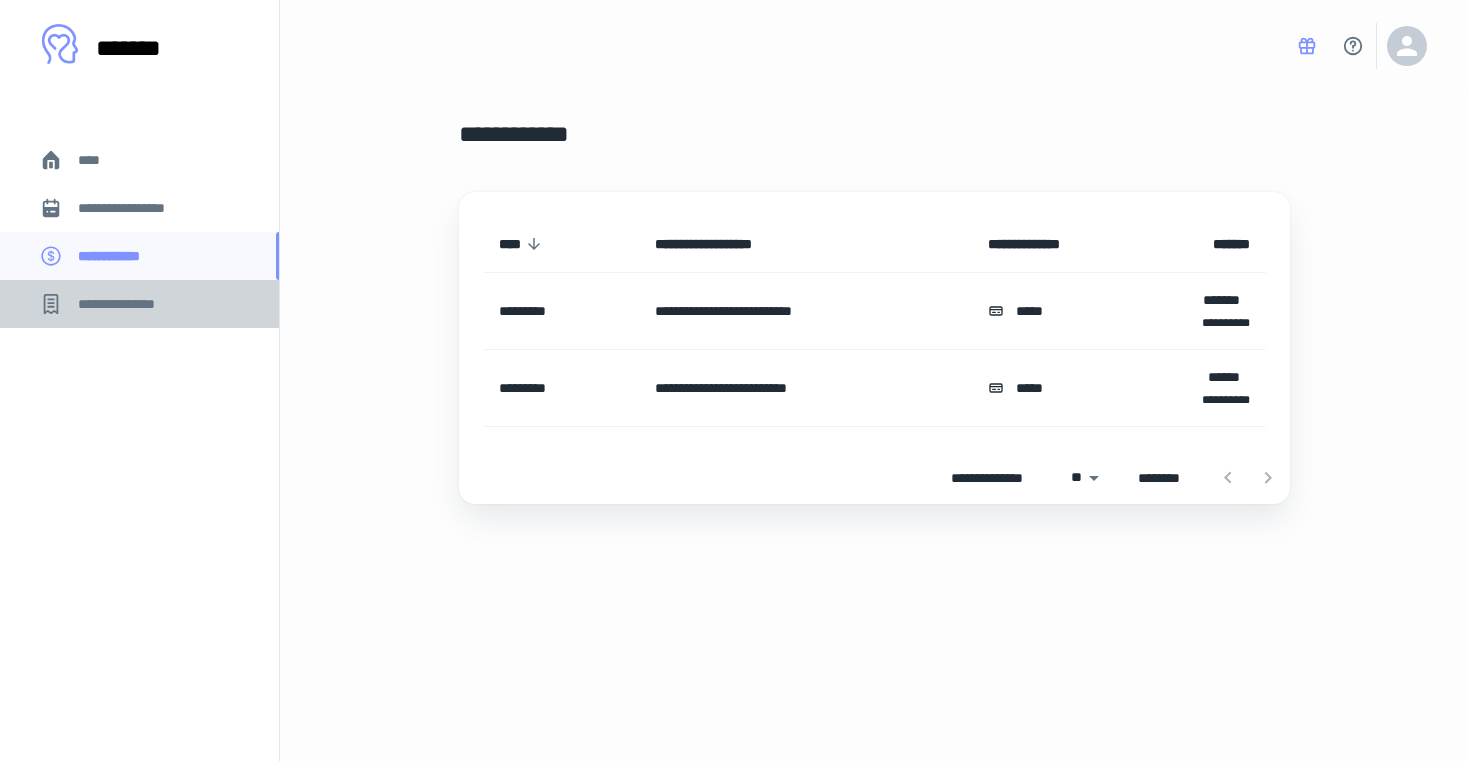 click on "**********" at bounding box center [127, 304] 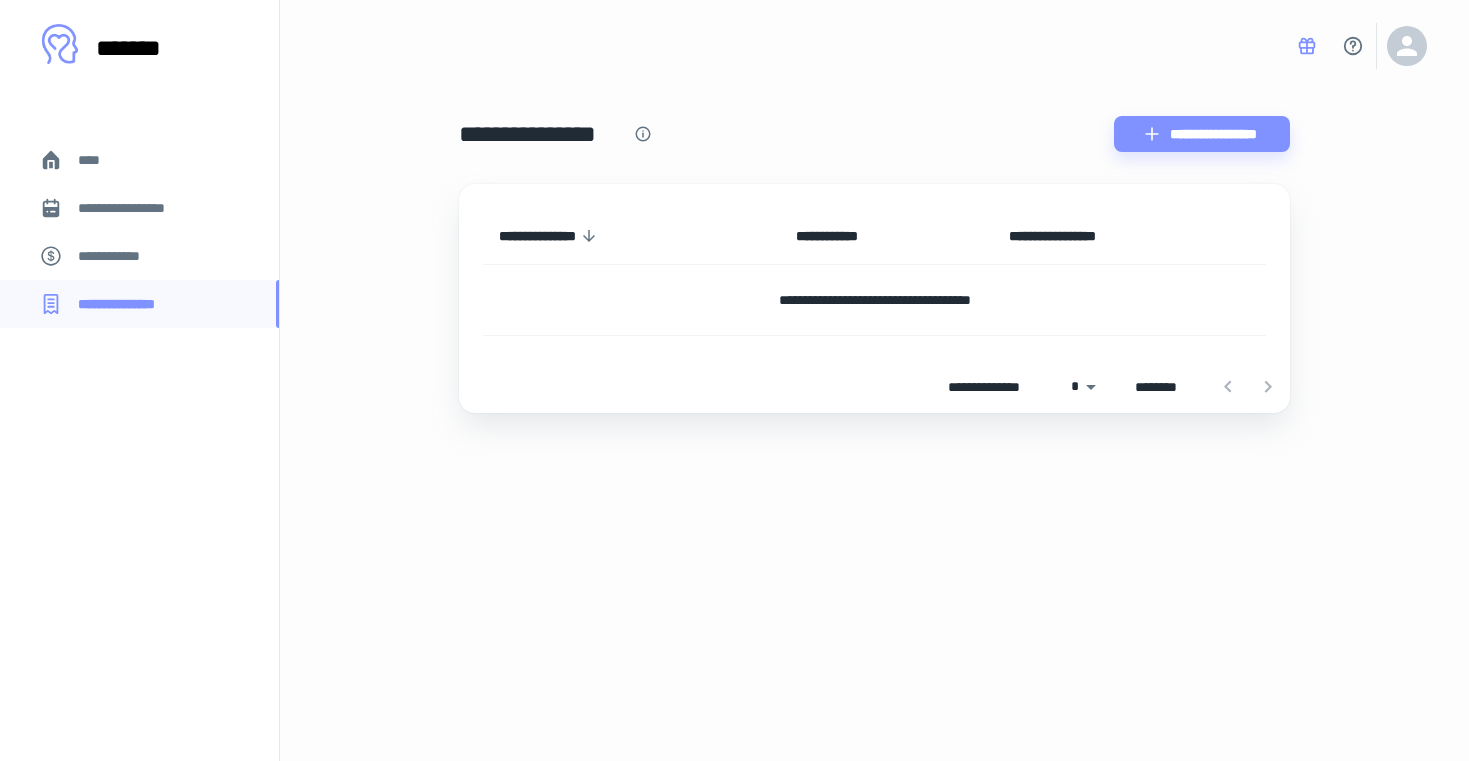 click on "**********" at bounding box center (119, 256) 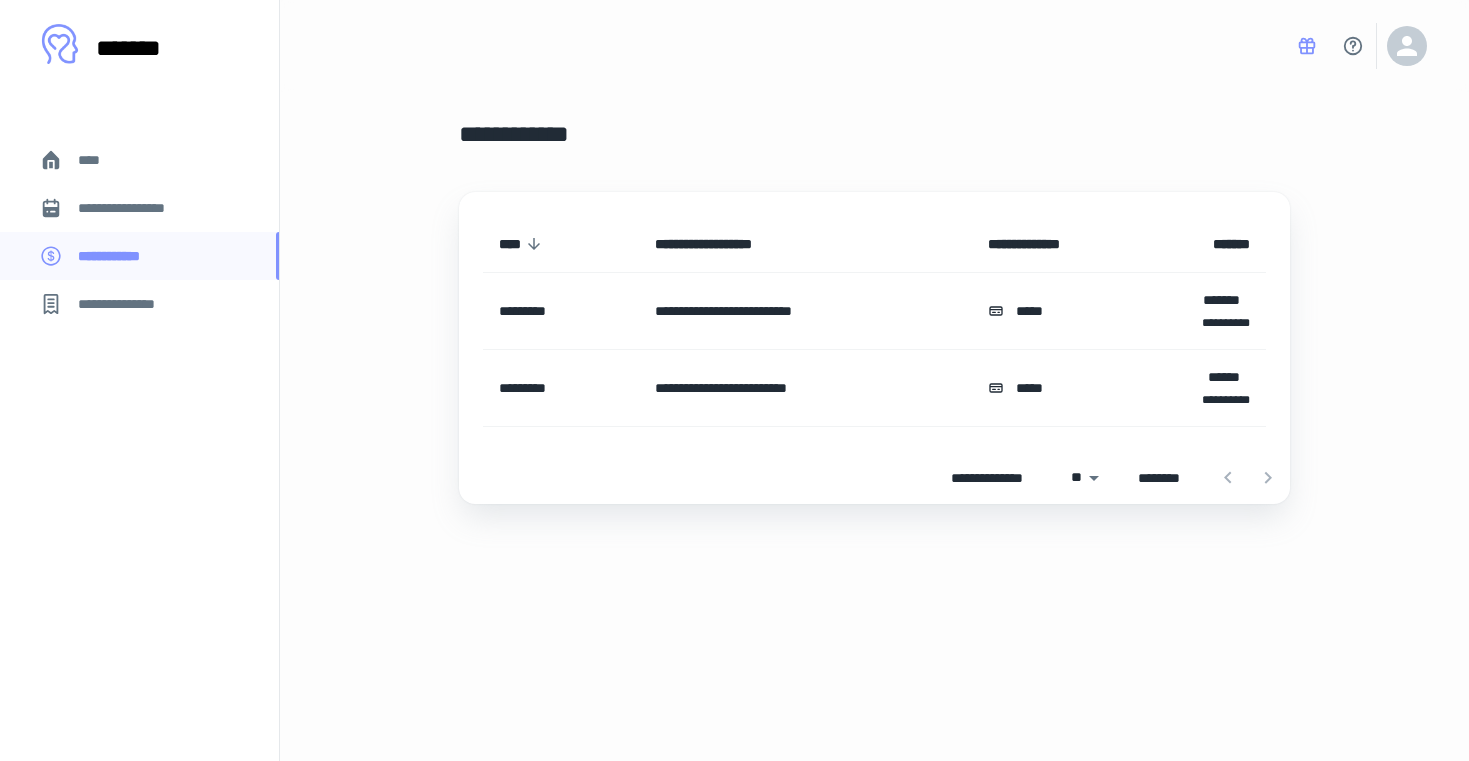click at bounding box center [1248, 478] 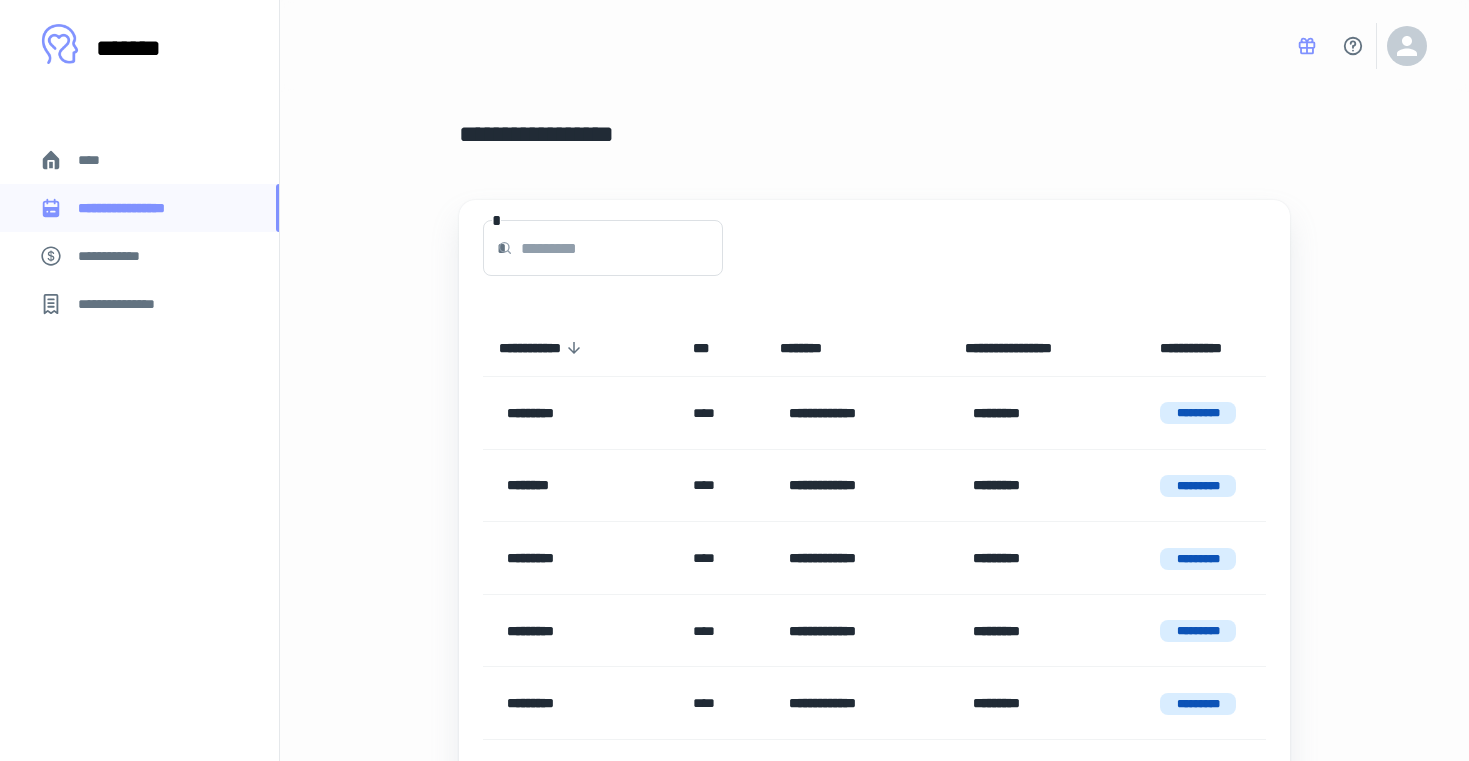 click on "****" at bounding box center [139, 160] 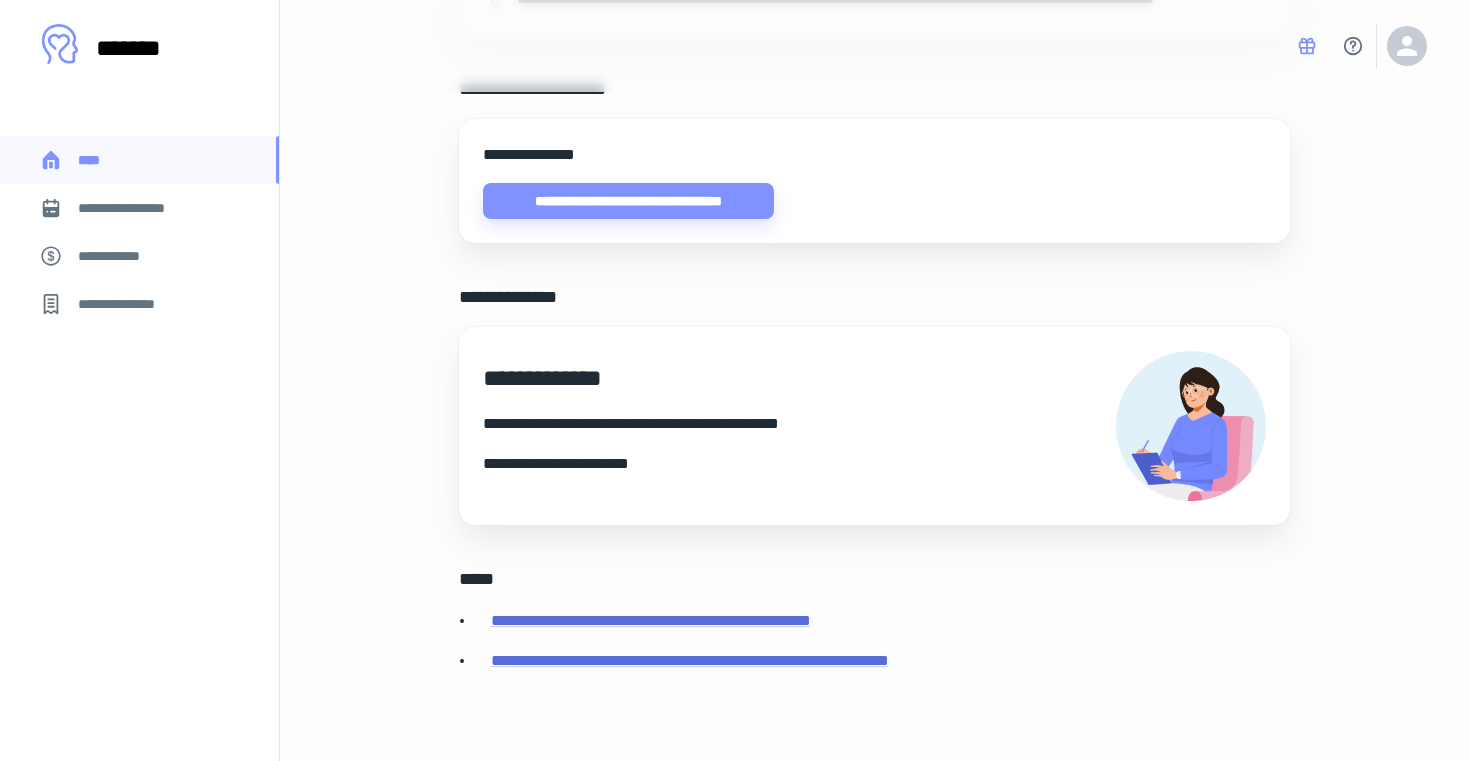 scroll, scrollTop: 0, scrollLeft: 0, axis: both 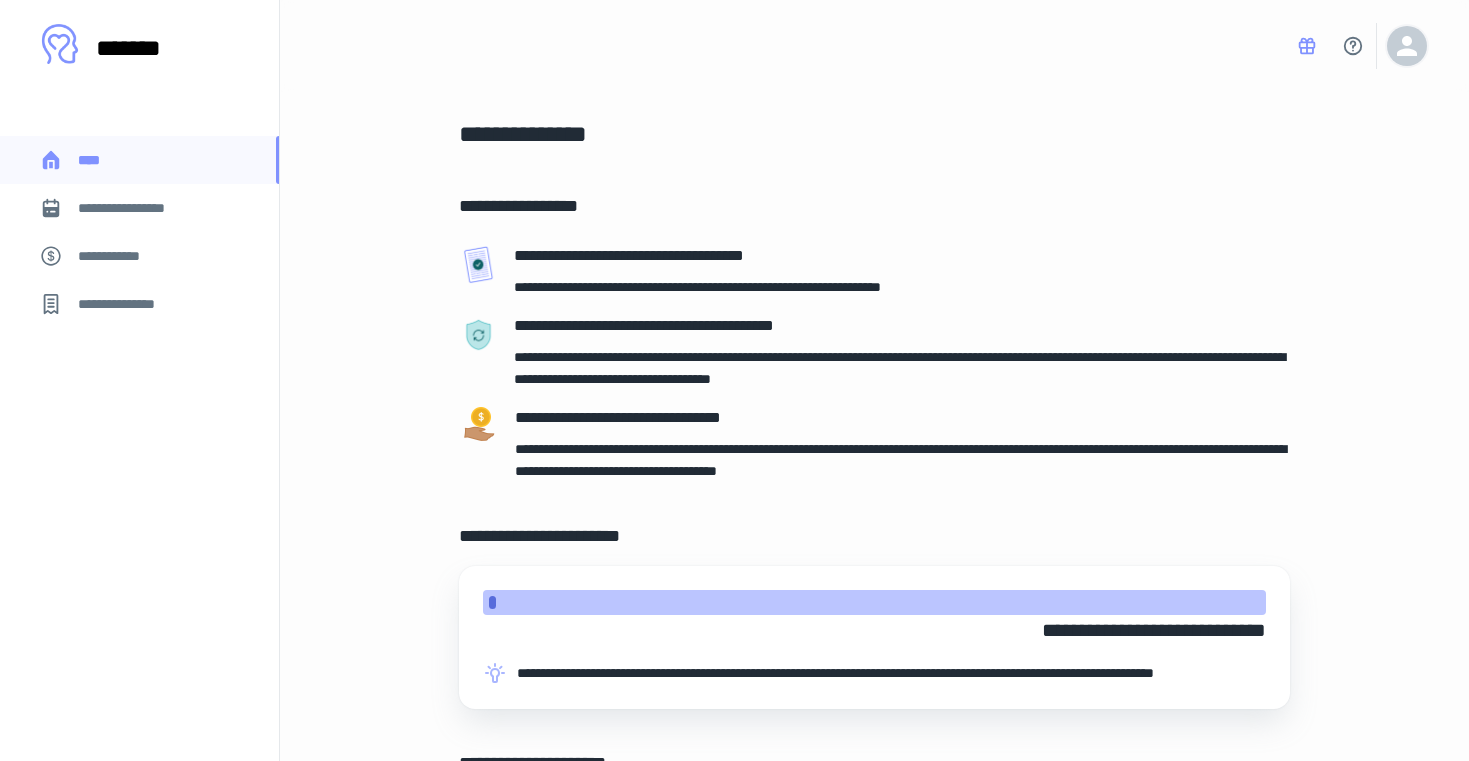 click 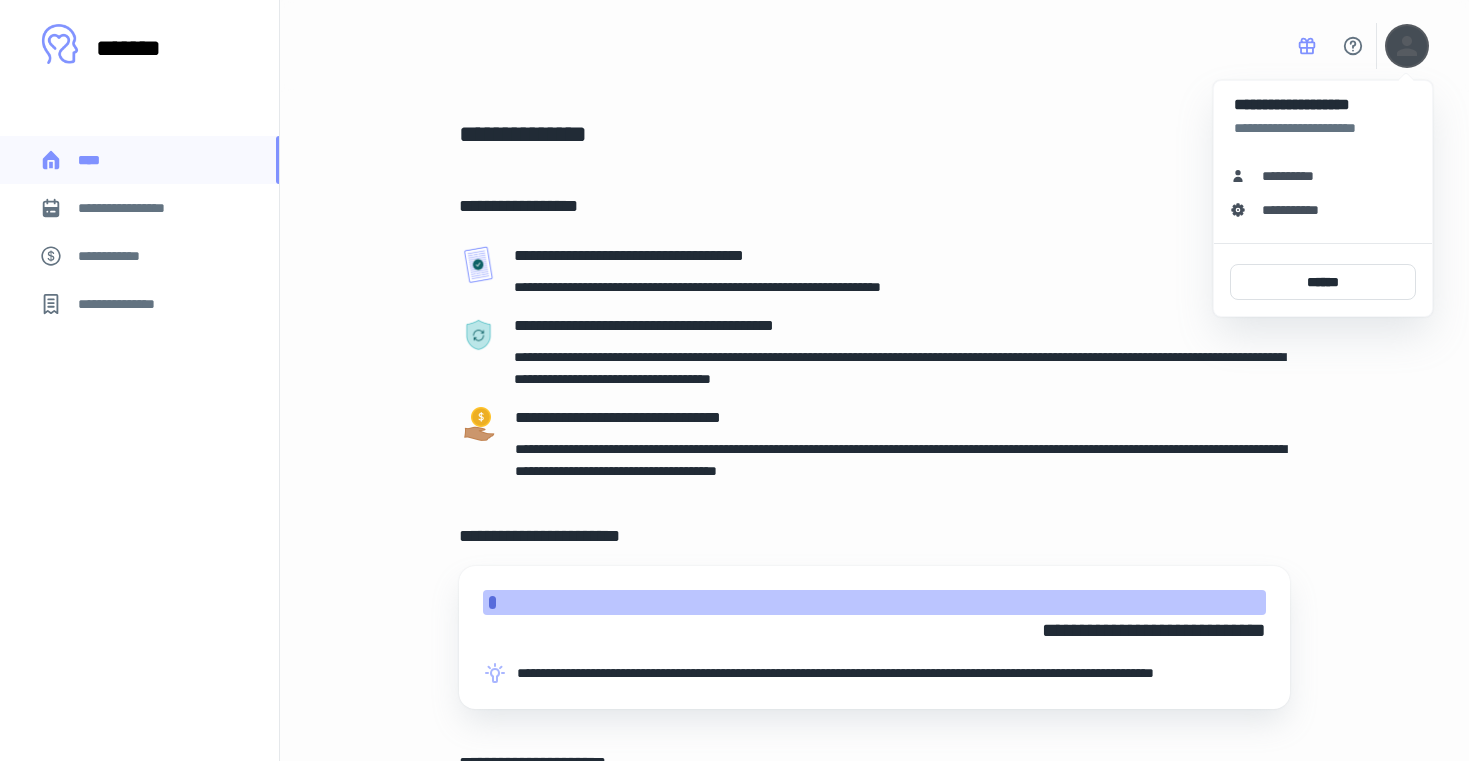 click at bounding box center [734, 380] 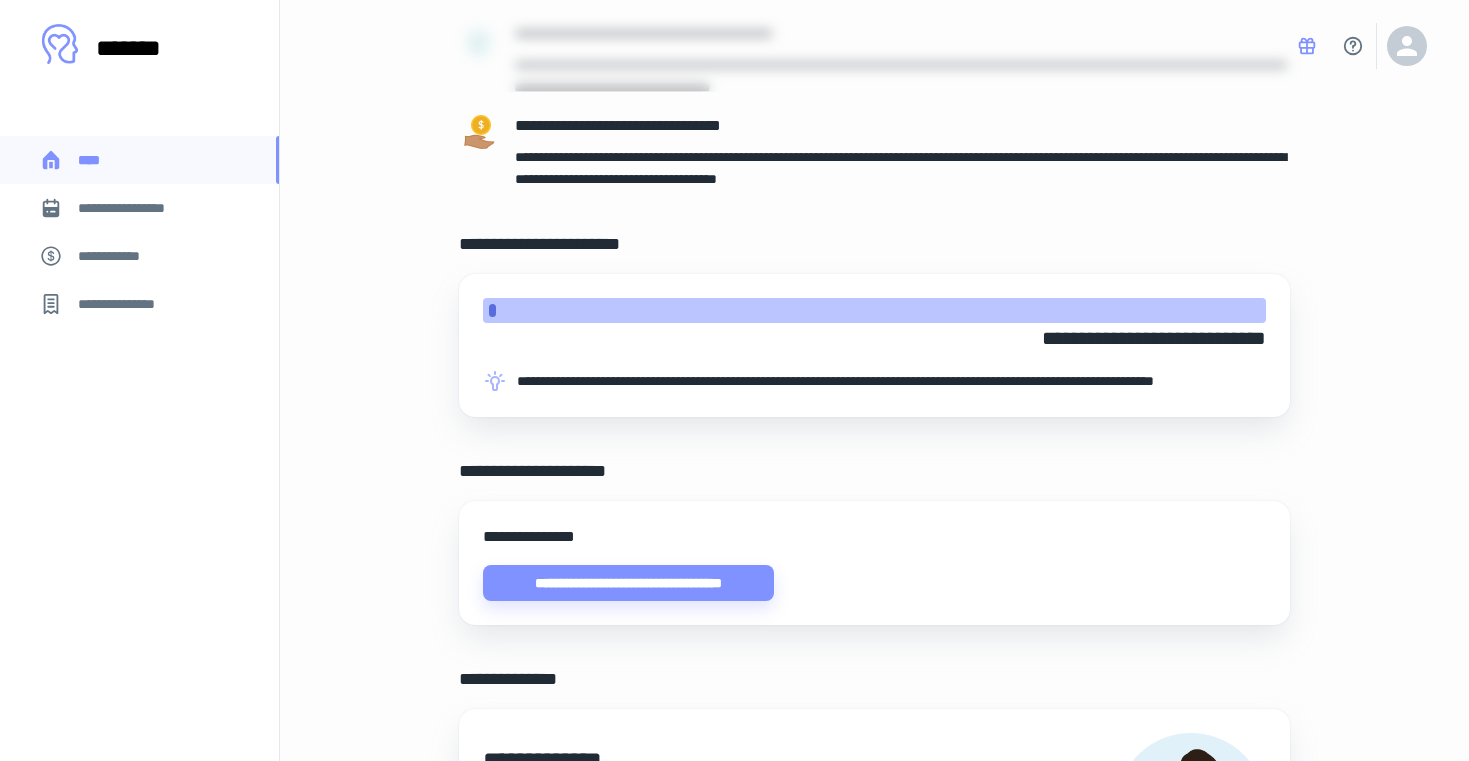 scroll, scrollTop: 0, scrollLeft: 0, axis: both 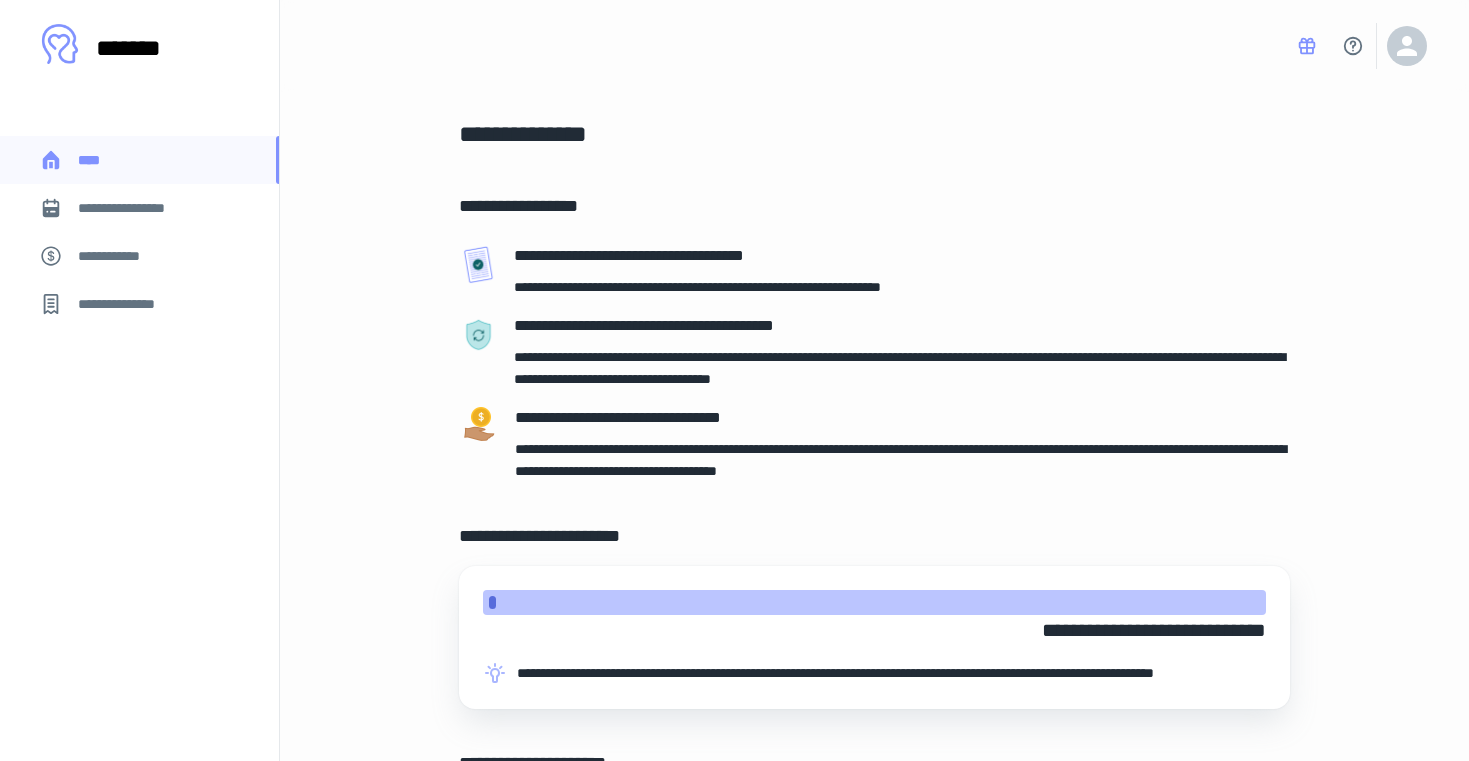 click on "*******" at bounding box center [149, 48] 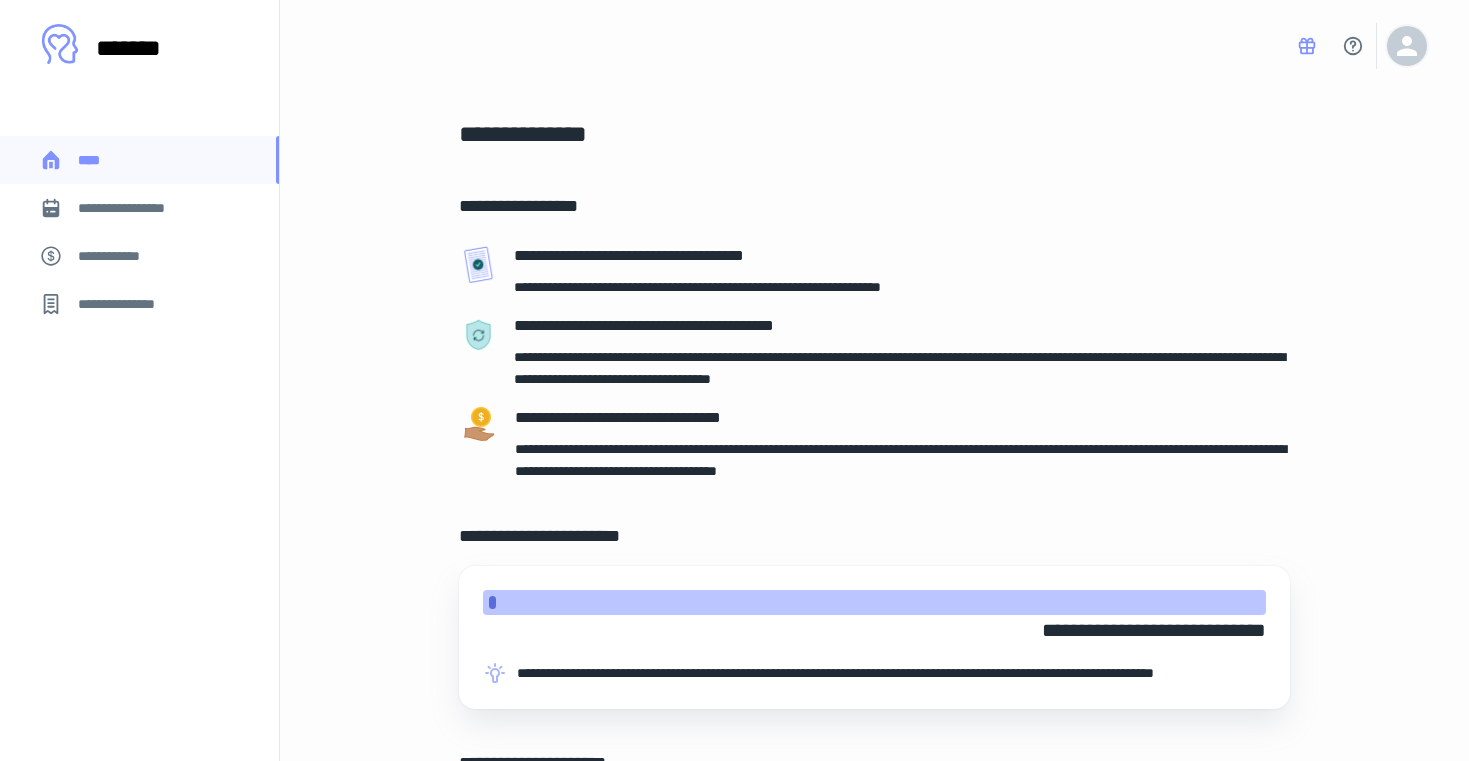 click 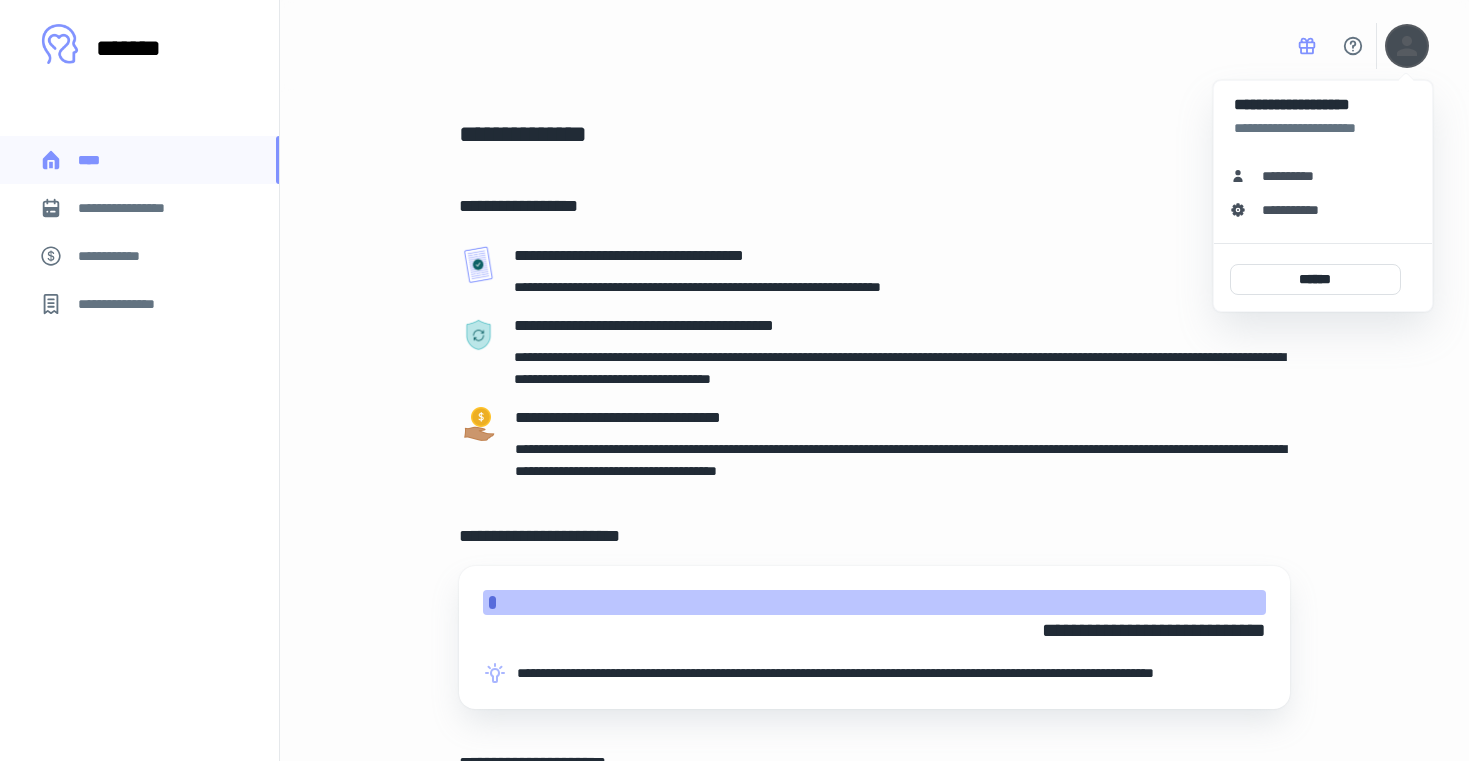 click at bounding box center [734, 380] 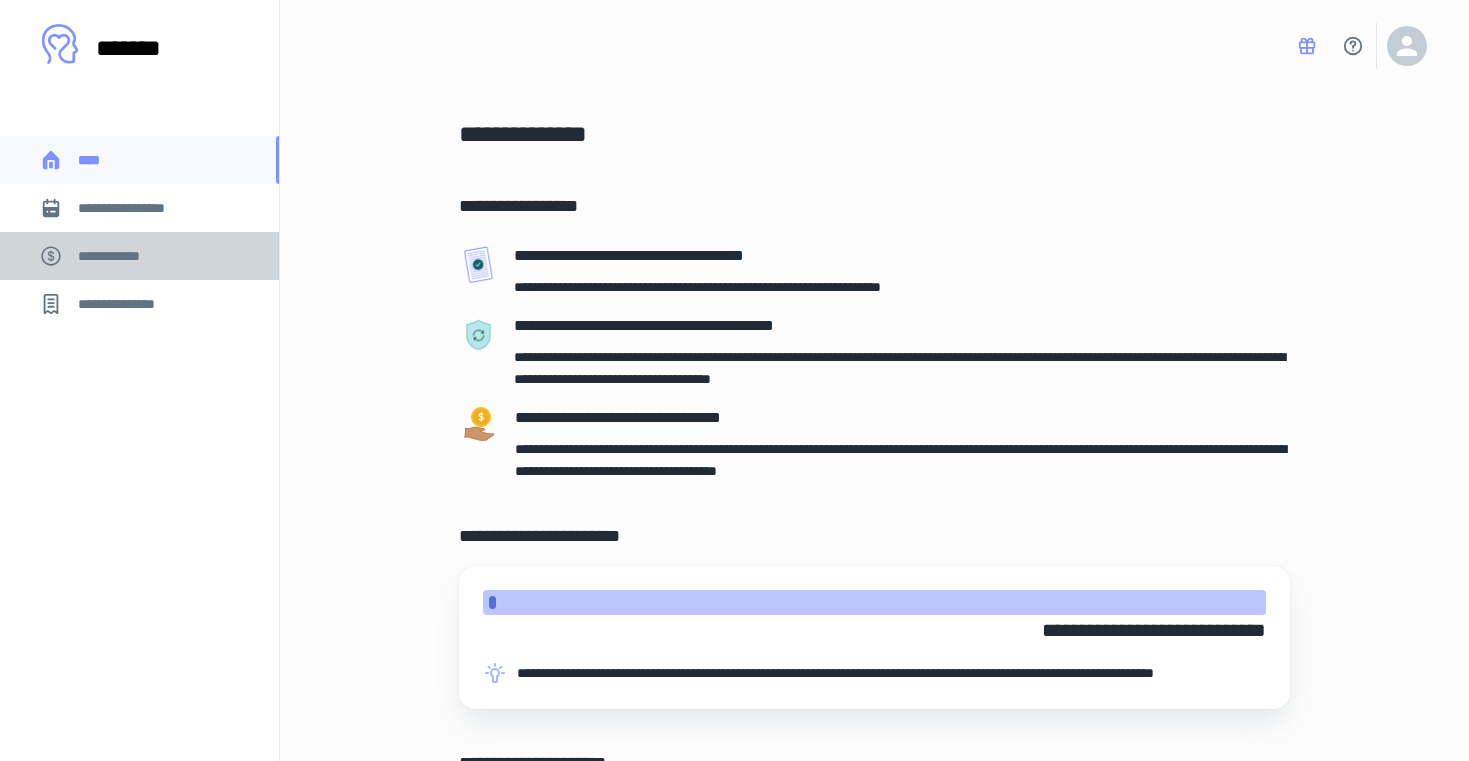 click on "**********" at bounding box center [119, 256] 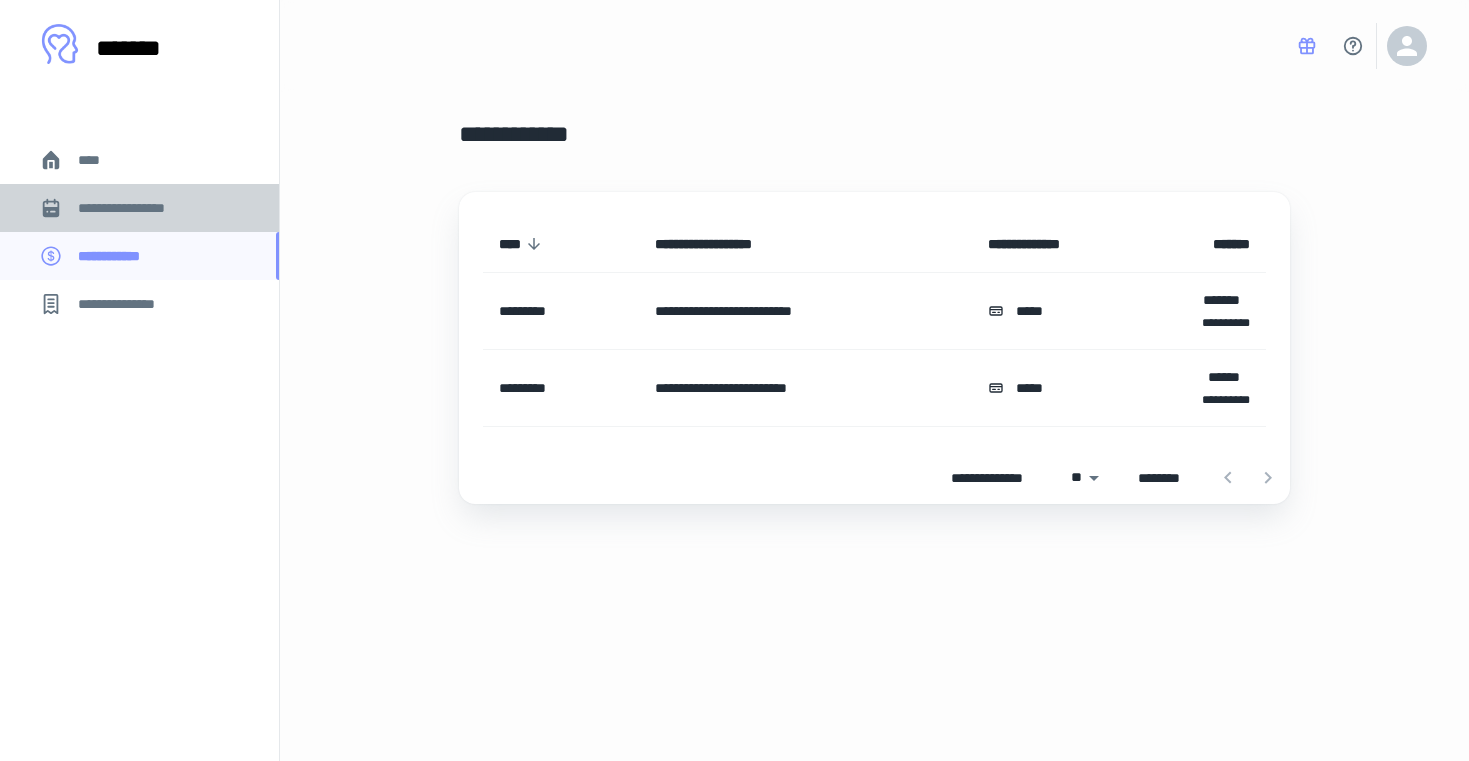 click on "**********" at bounding box center (136, 208) 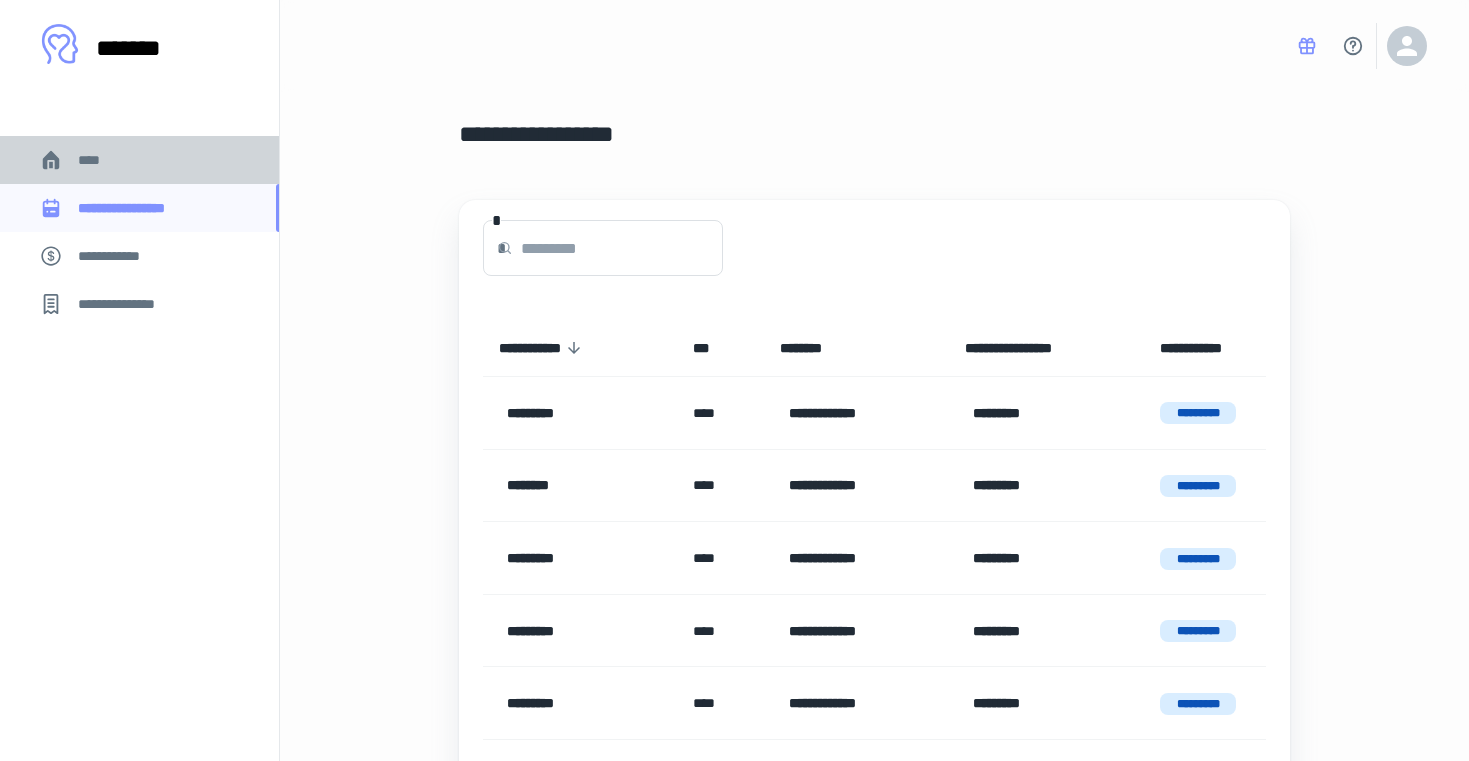 click on "****" at bounding box center [97, 160] 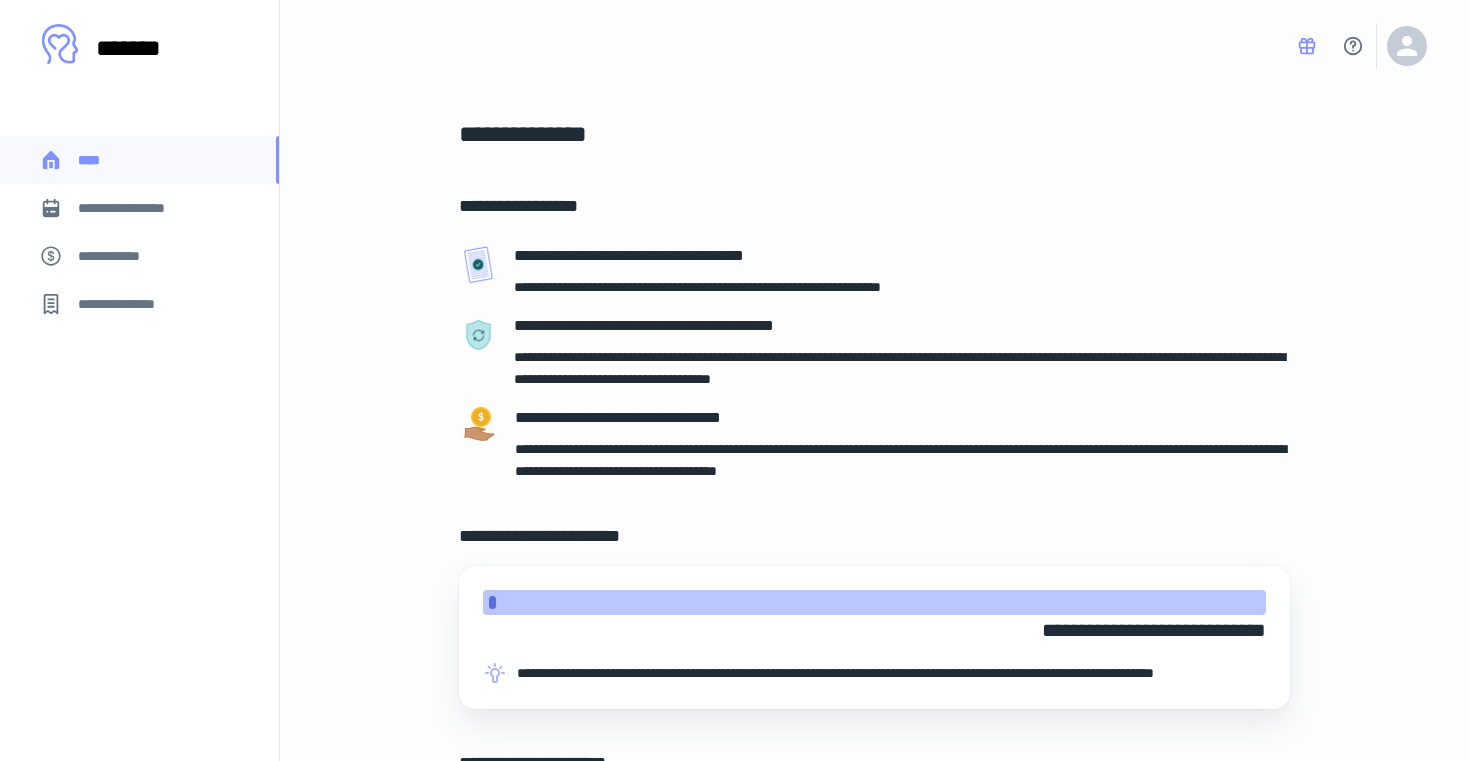 click on "**********" at bounding box center [136, 208] 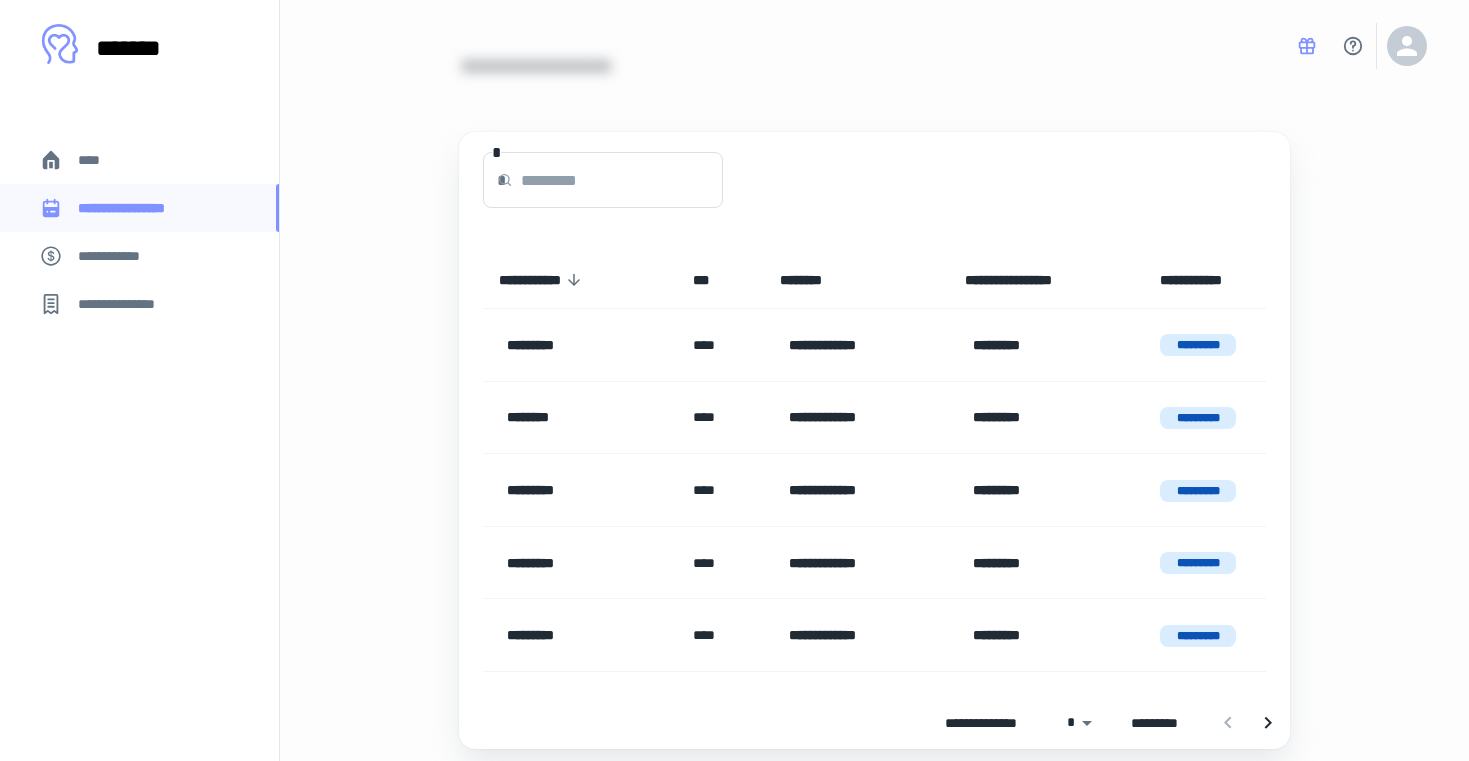 scroll, scrollTop: 0, scrollLeft: 0, axis: both 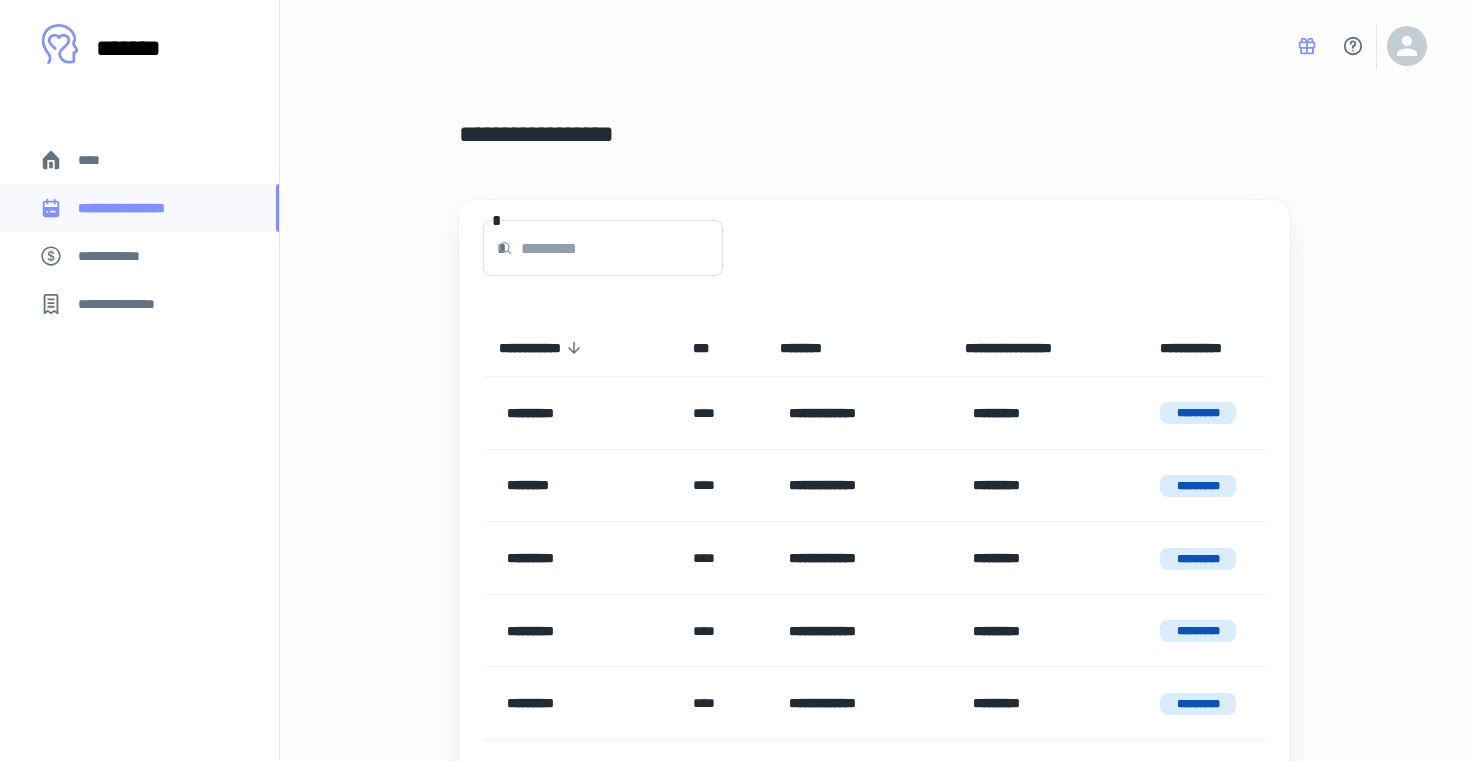 click on "****" at bounding box center [97, 160] 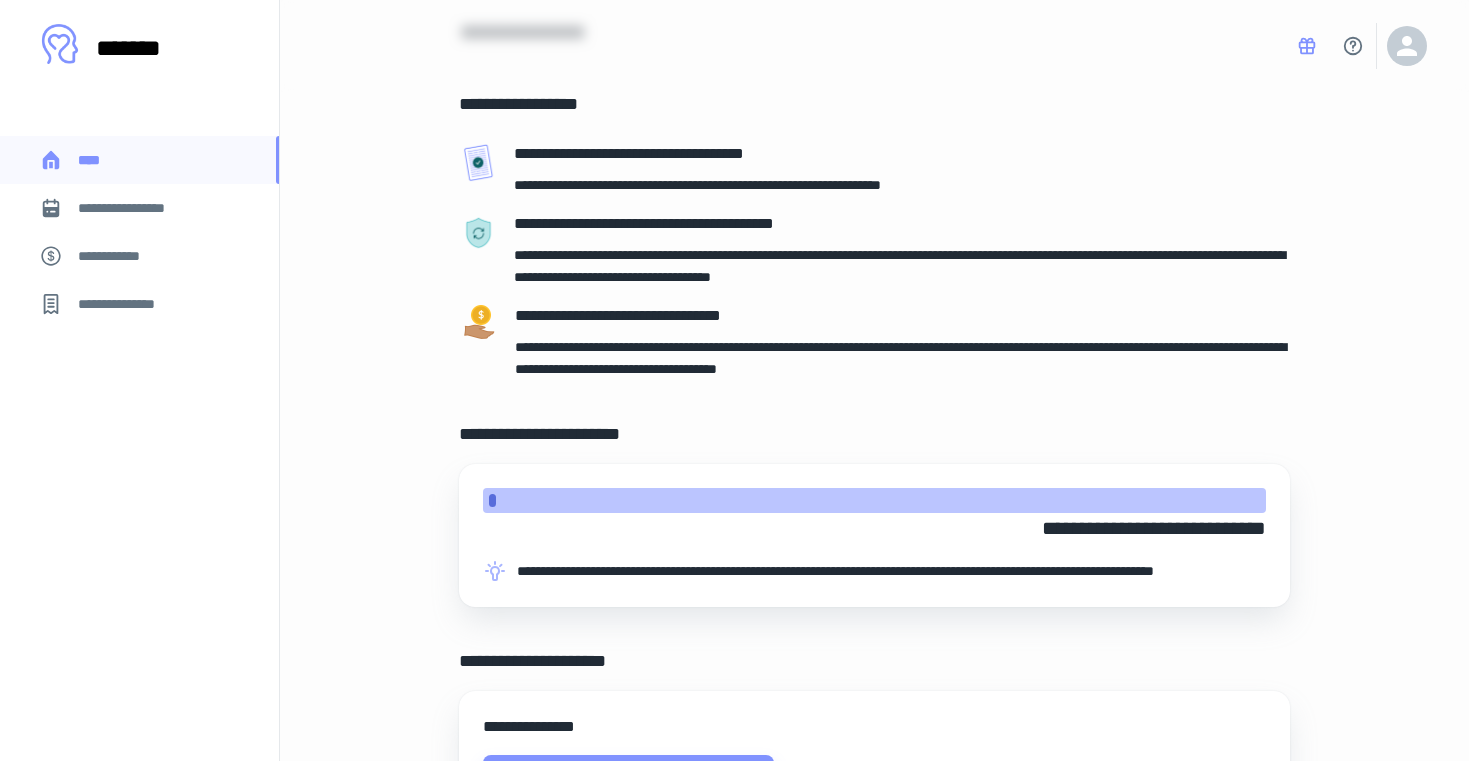 scroll, scrollTop: 0, scrollLeft: 0, axis: both 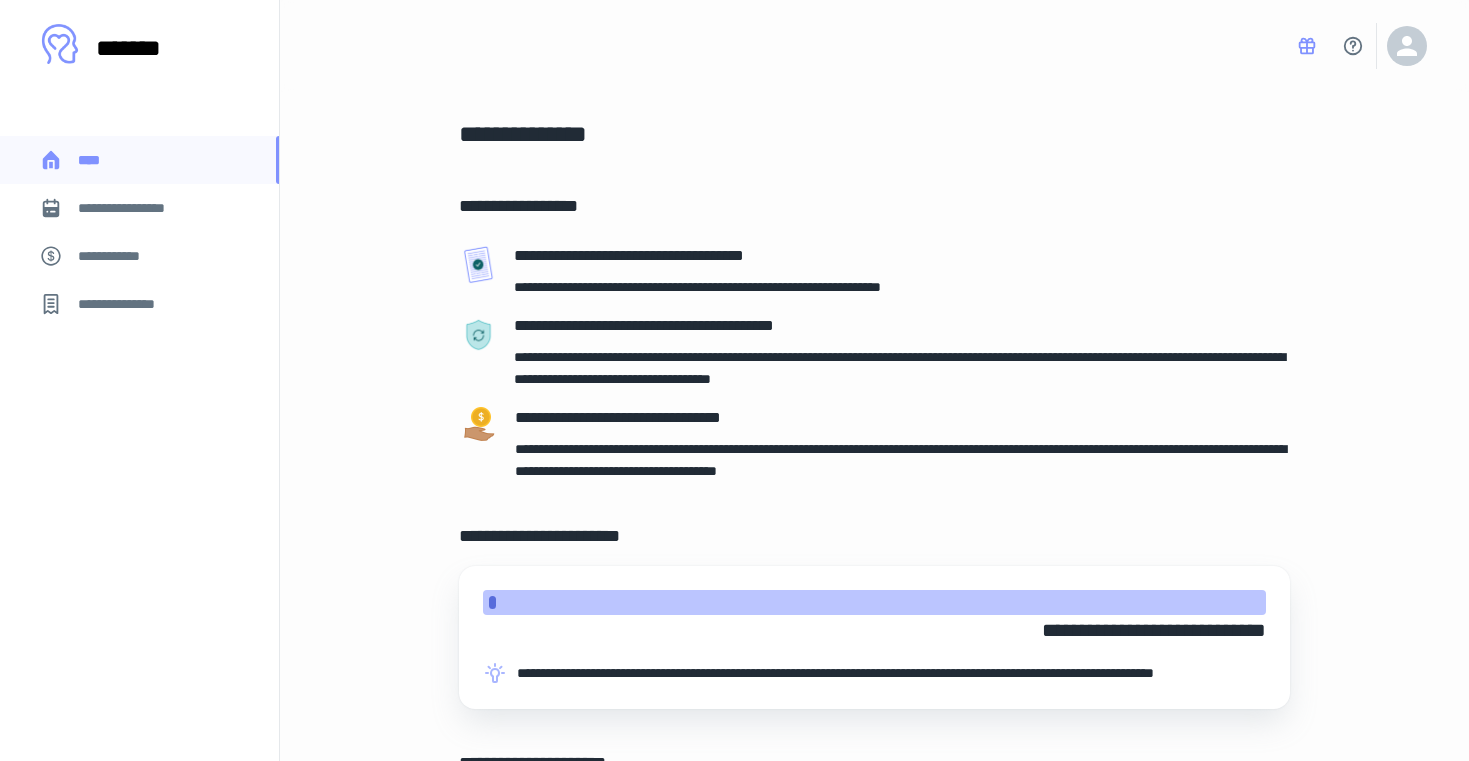 click at bounding box center [60, 44] 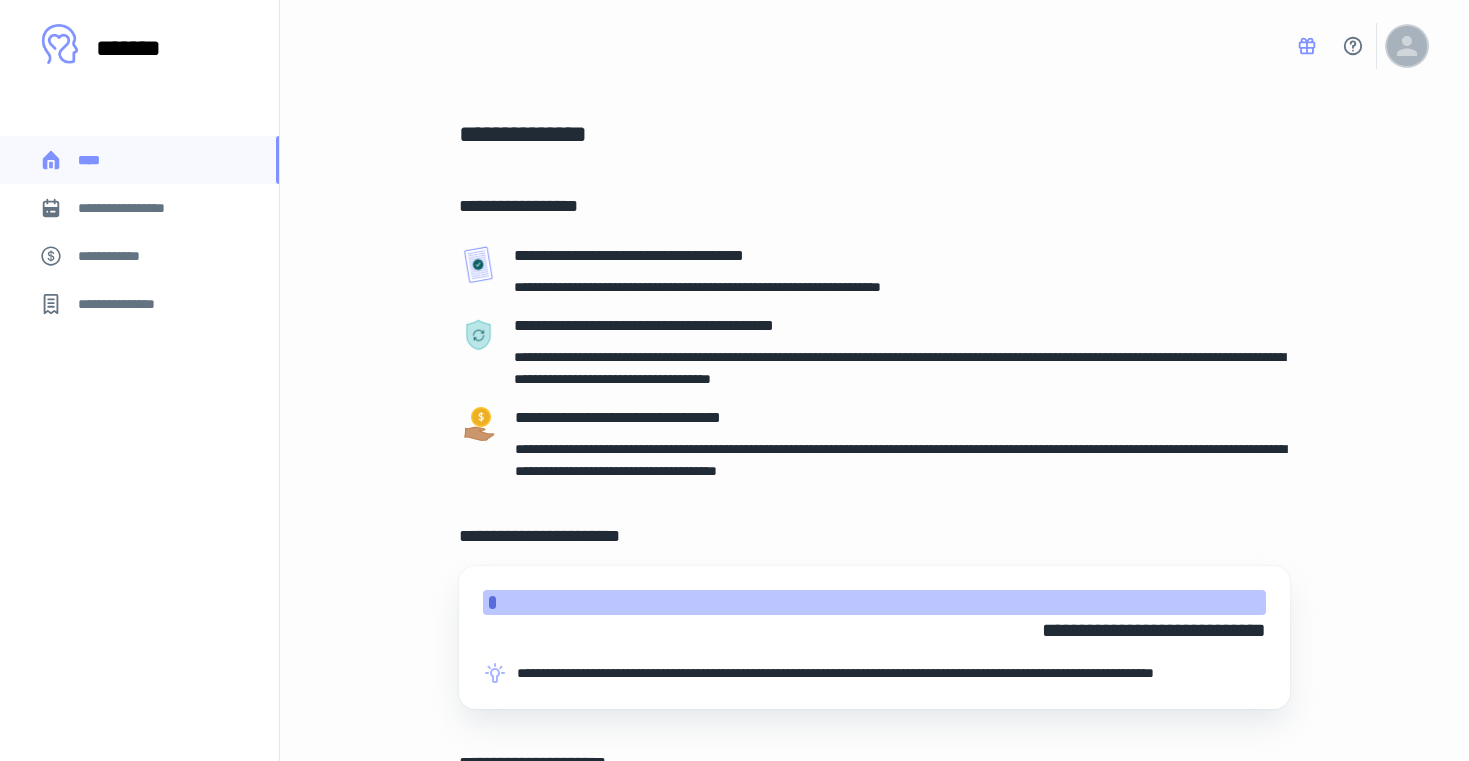 click 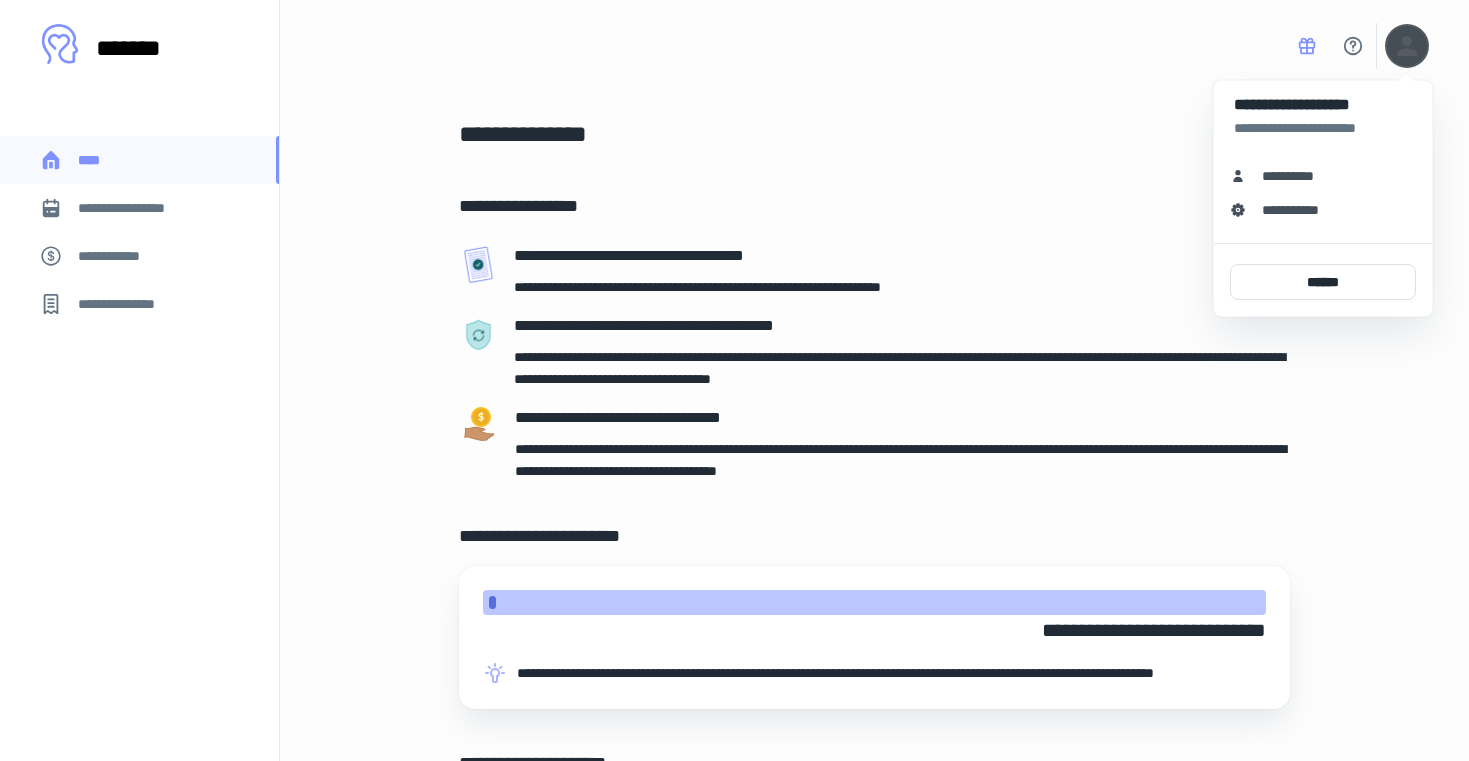 click at bounding box center [734, 380] 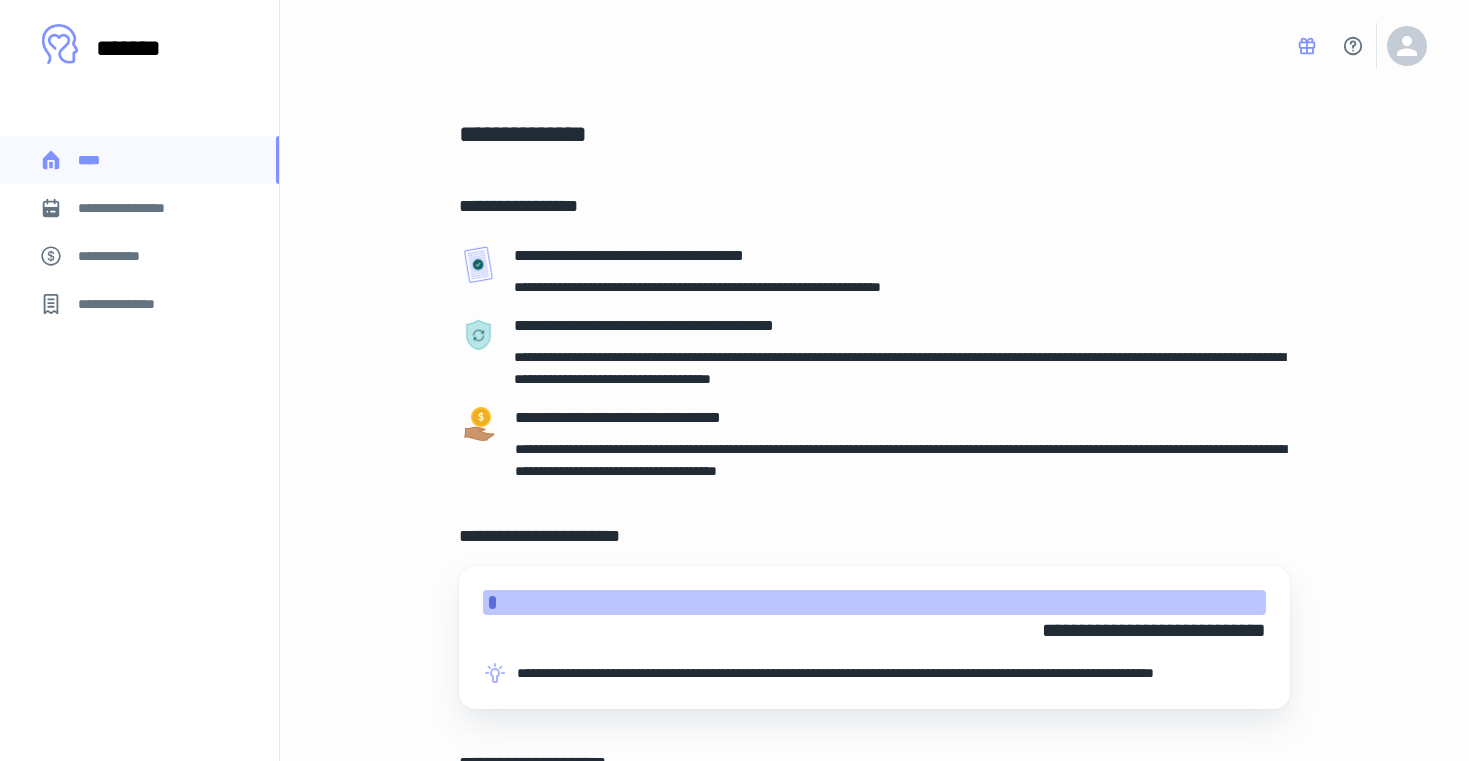 click on "*******" at bounding box center (149, 48) 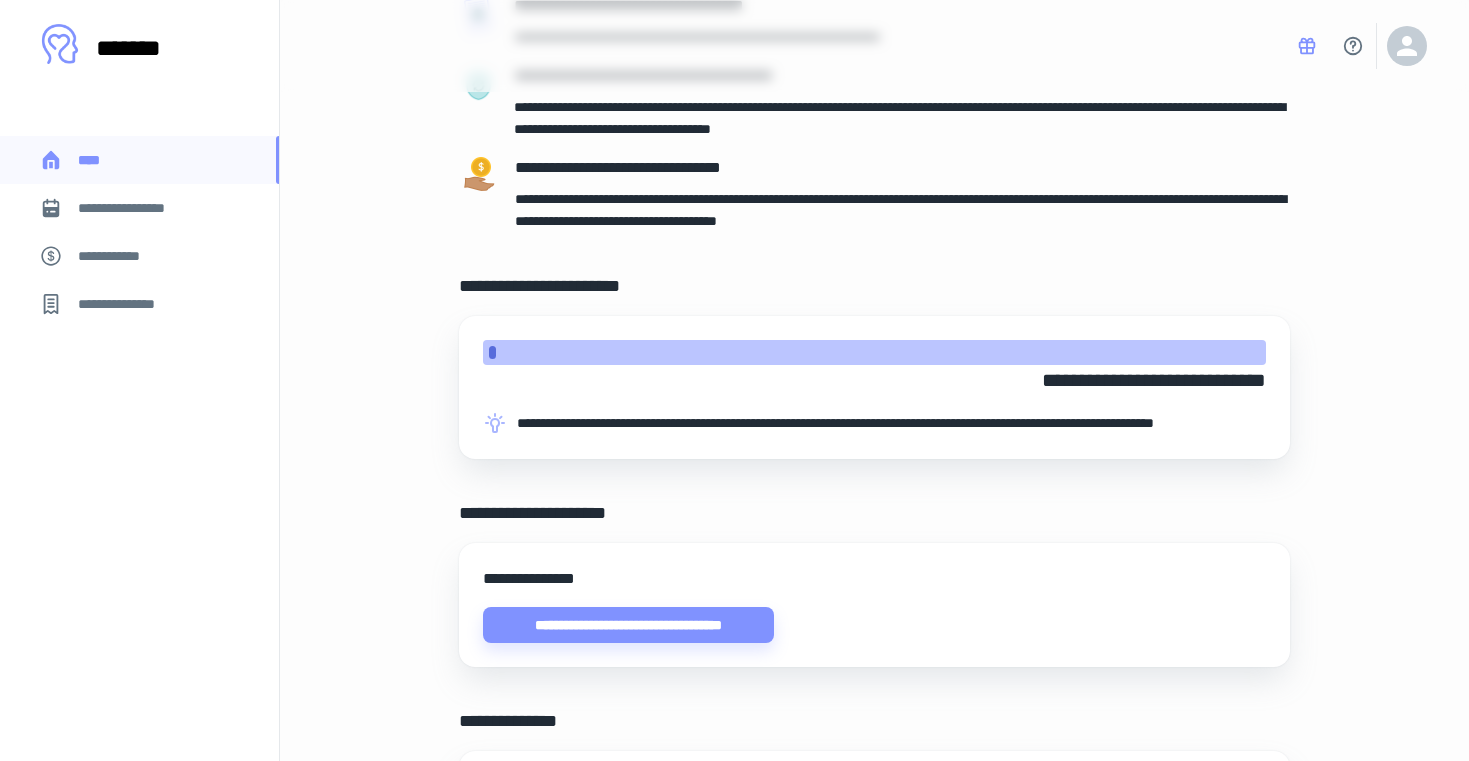 scroll, scrollTop: 0, scrollLeft: 0, axis: both 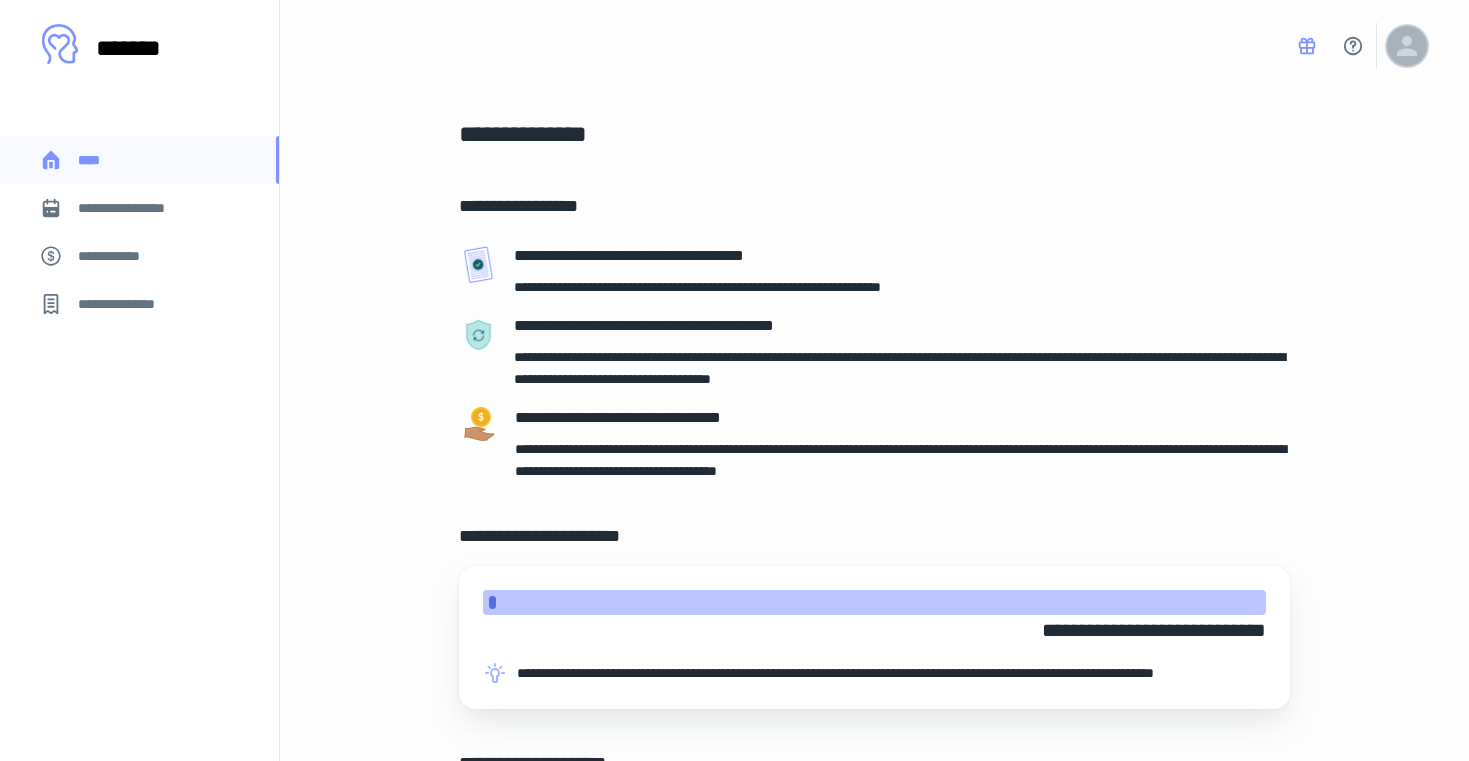 click 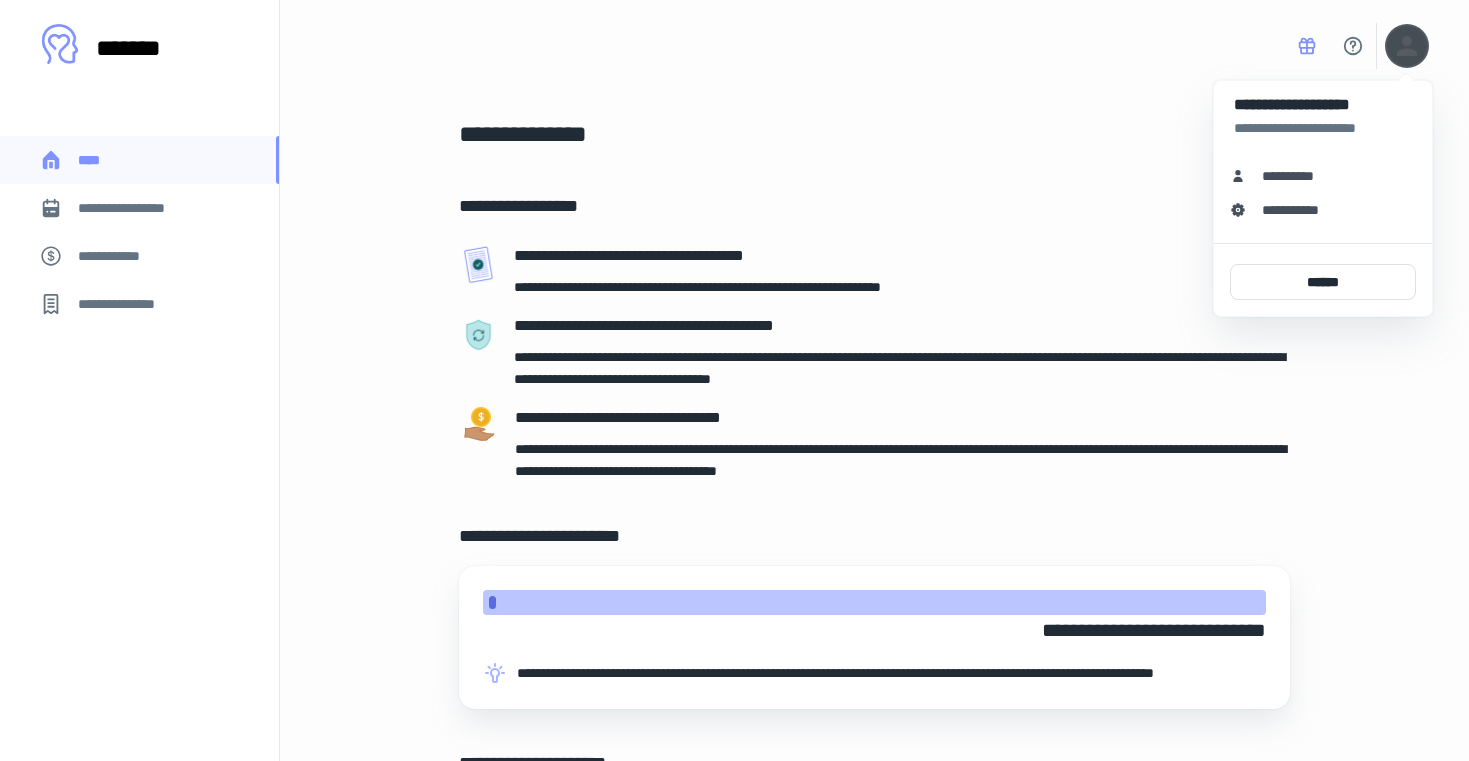 click on "**********" at bounding box center (1295, 176) 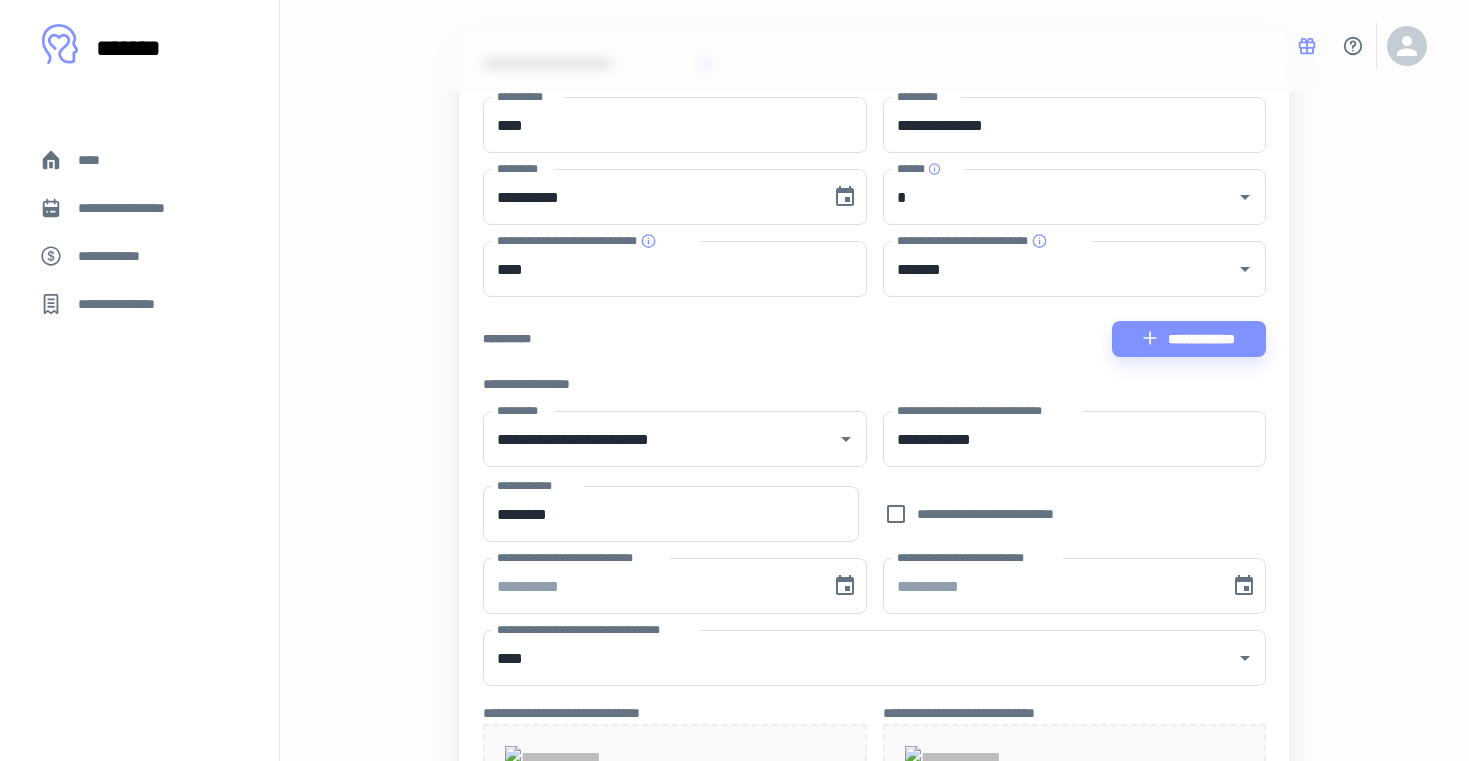 scroll, scrollTop: 0, scrollLeft: 0, axis: both 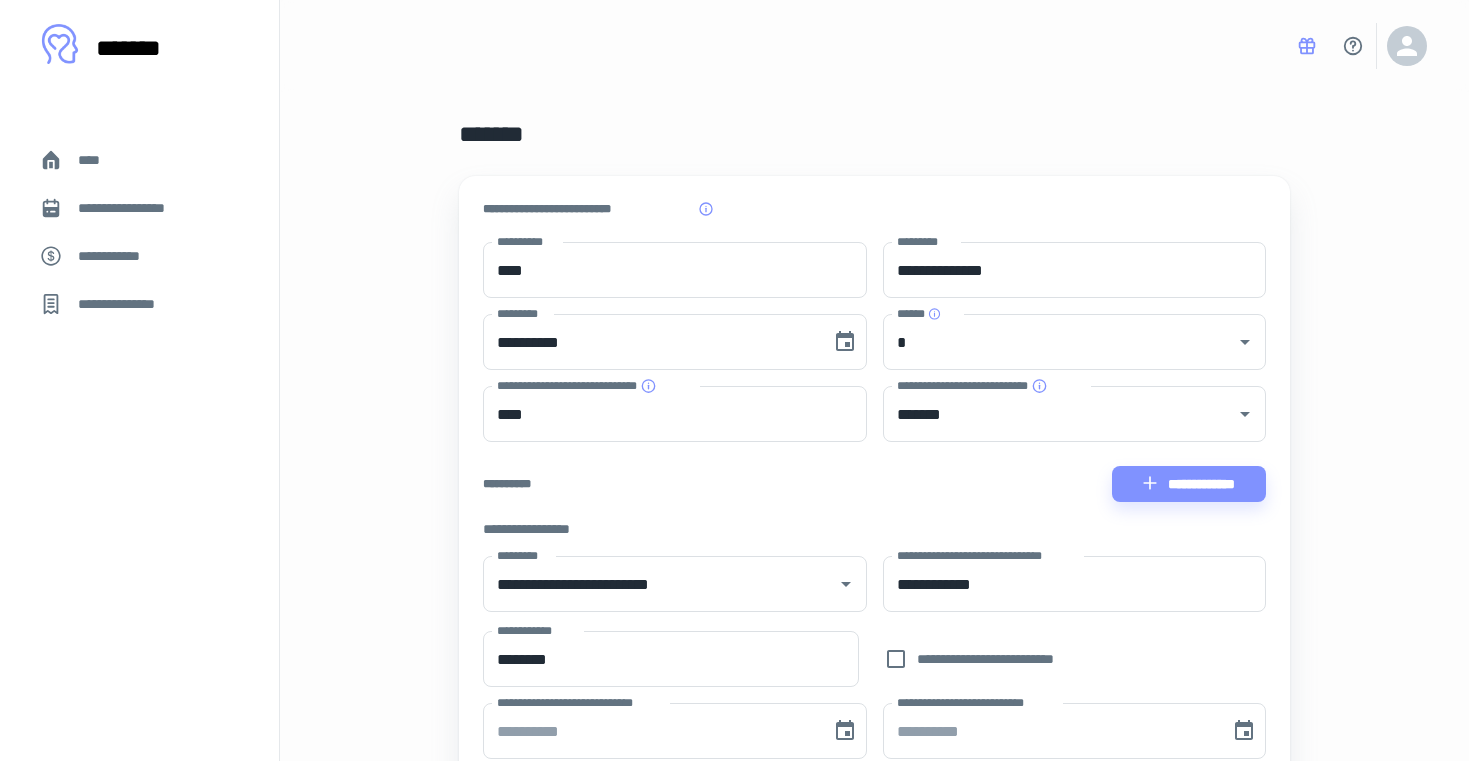 click on "*******" at bounding box center [149, 48] 